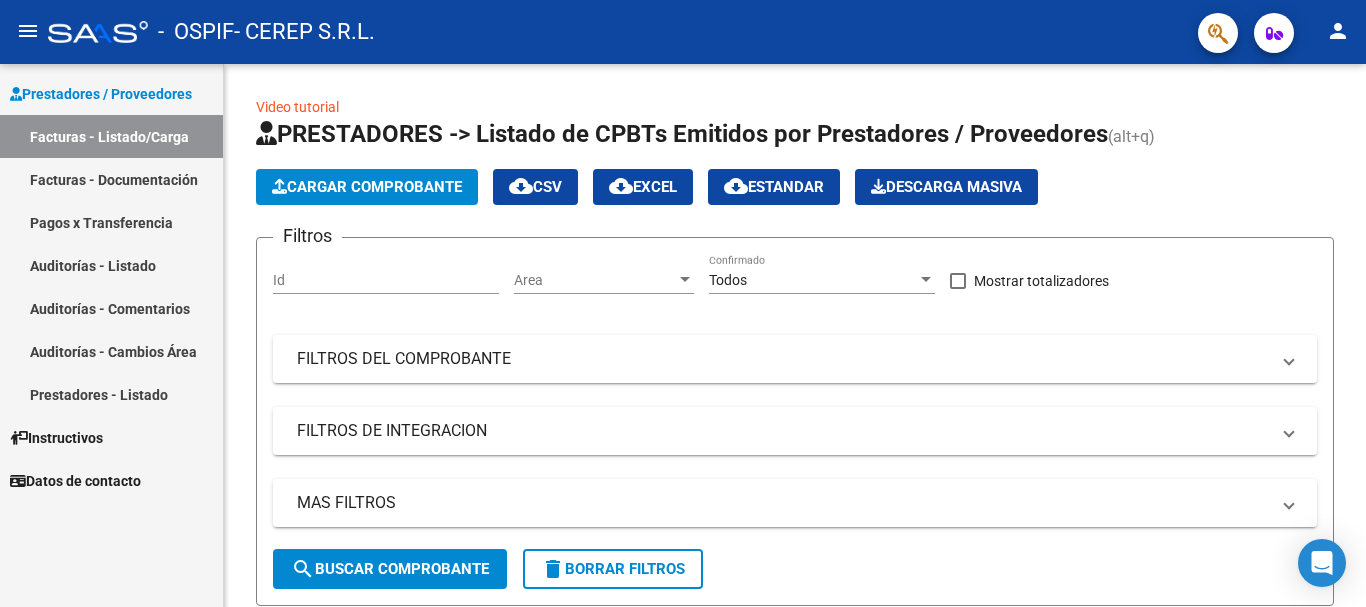 scroll, scrollTop: 0, scrollLeft: 0, axis: both 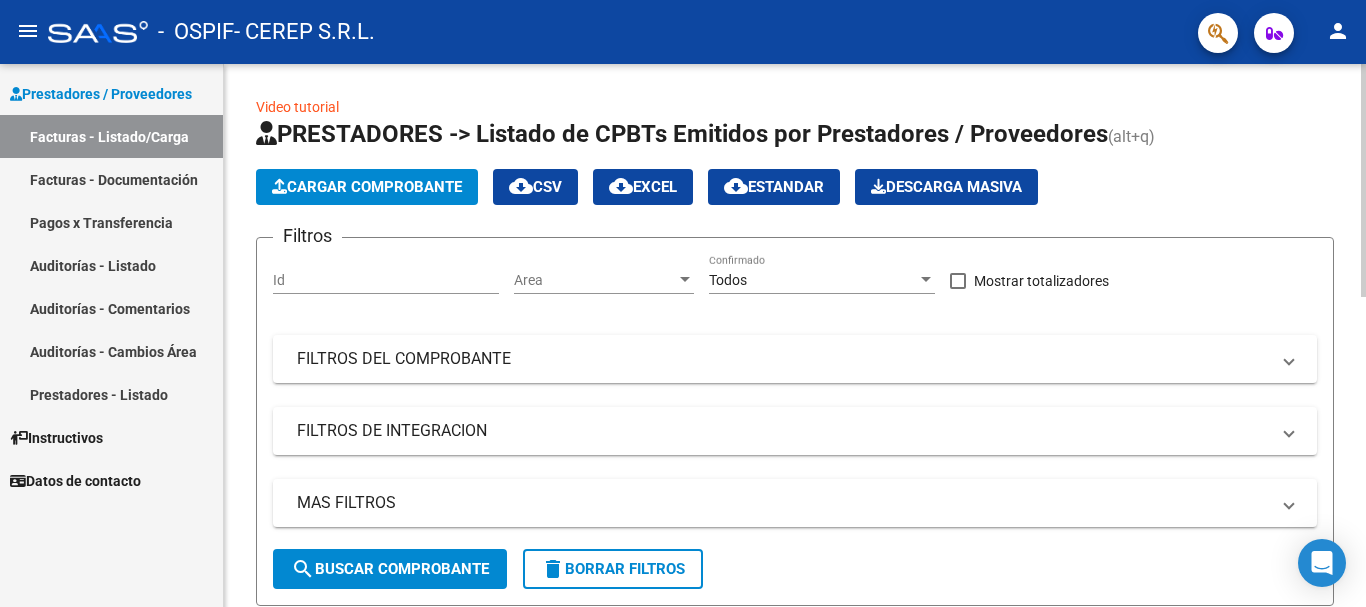 click on "Cargar Comprobante" 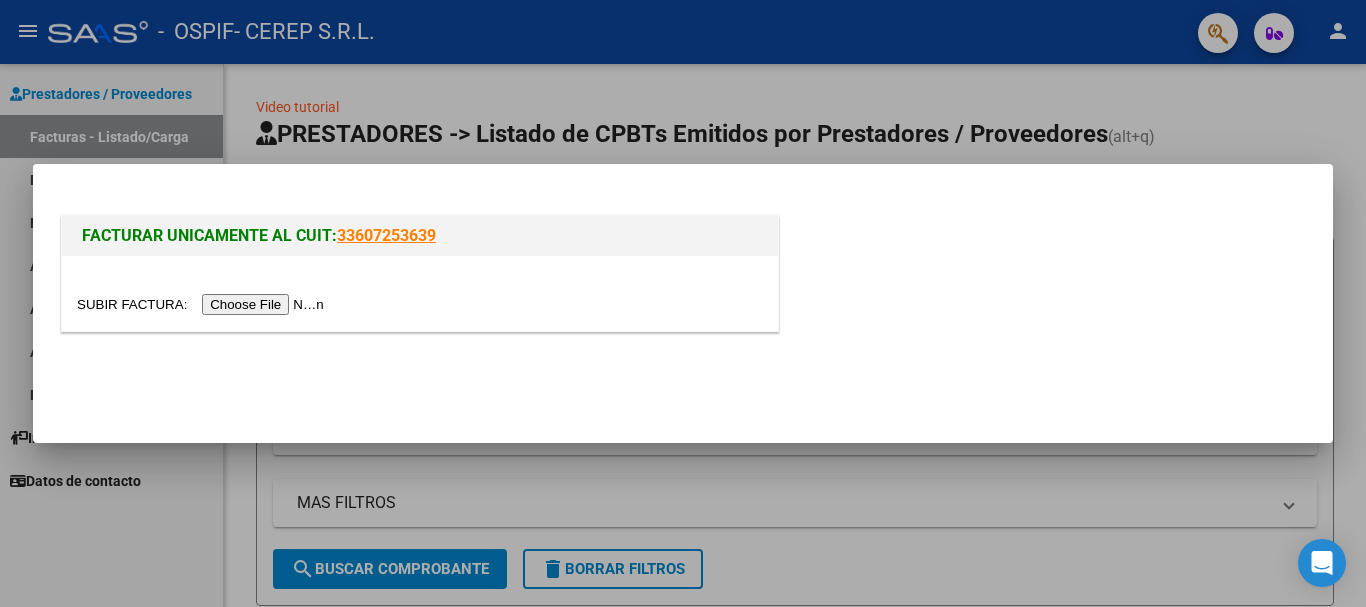 click at bounding box center [203, 304] 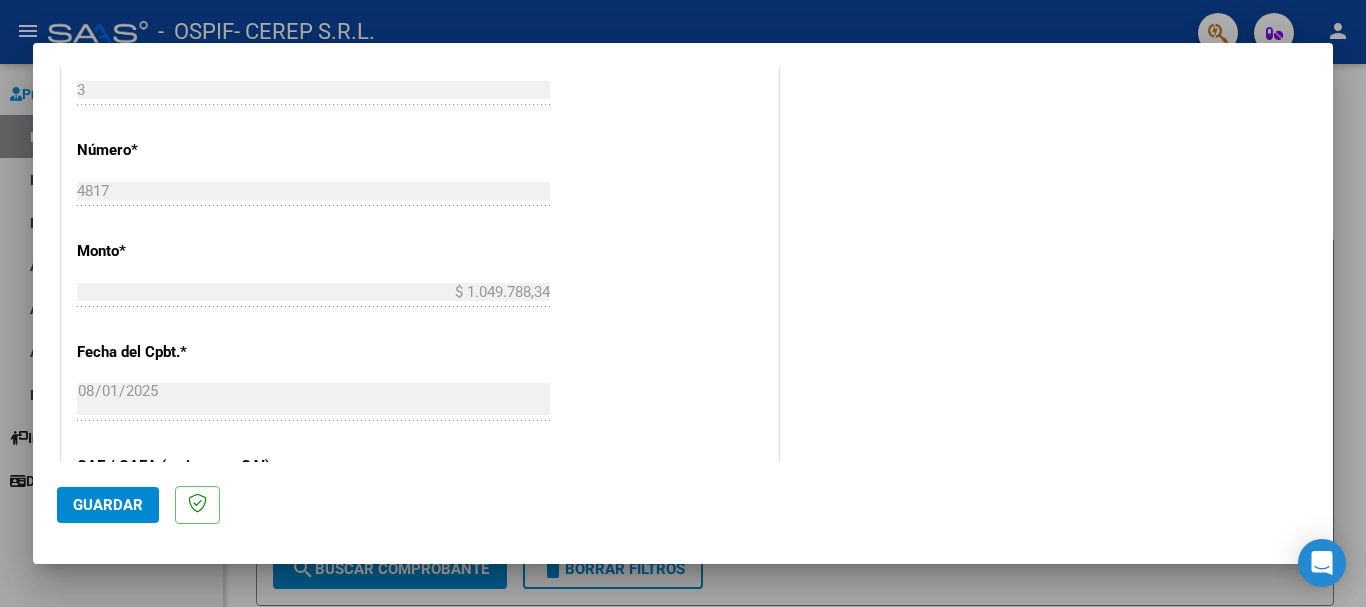 scroll, scrollTop: 1300, scrollLeft: 0, axis: vertical 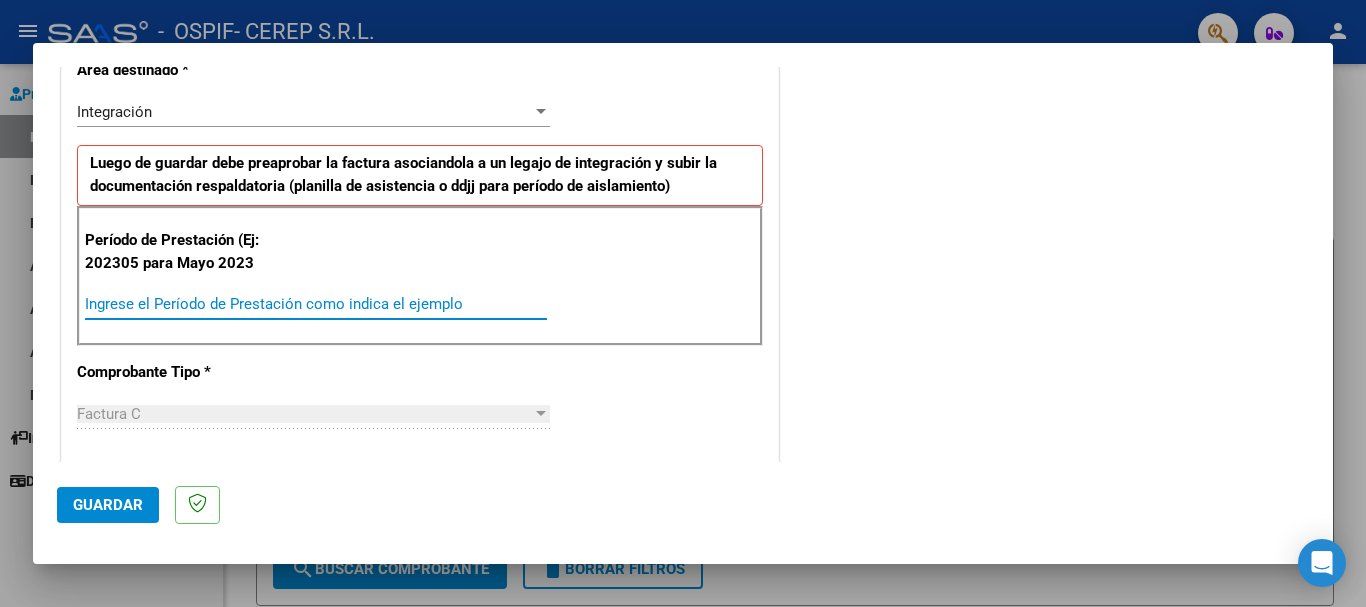 click on "Ingrese el Período de Prestación como indica el ejemplo" at bounding box center [316, 304] 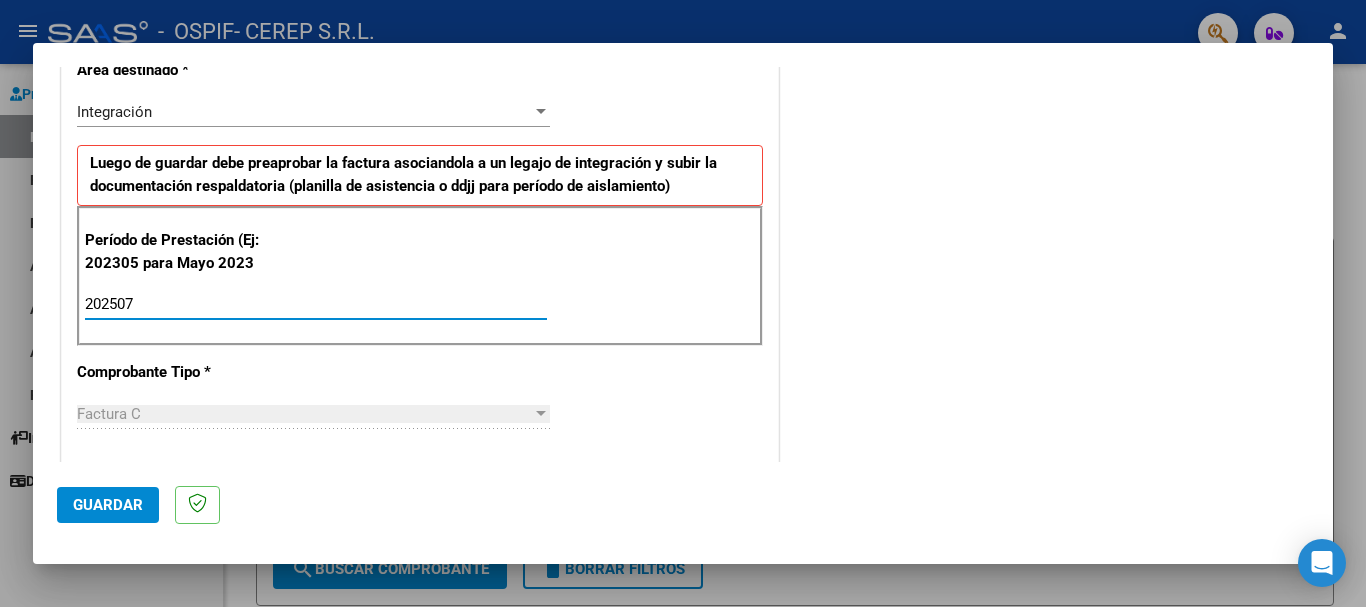 type on "202507" 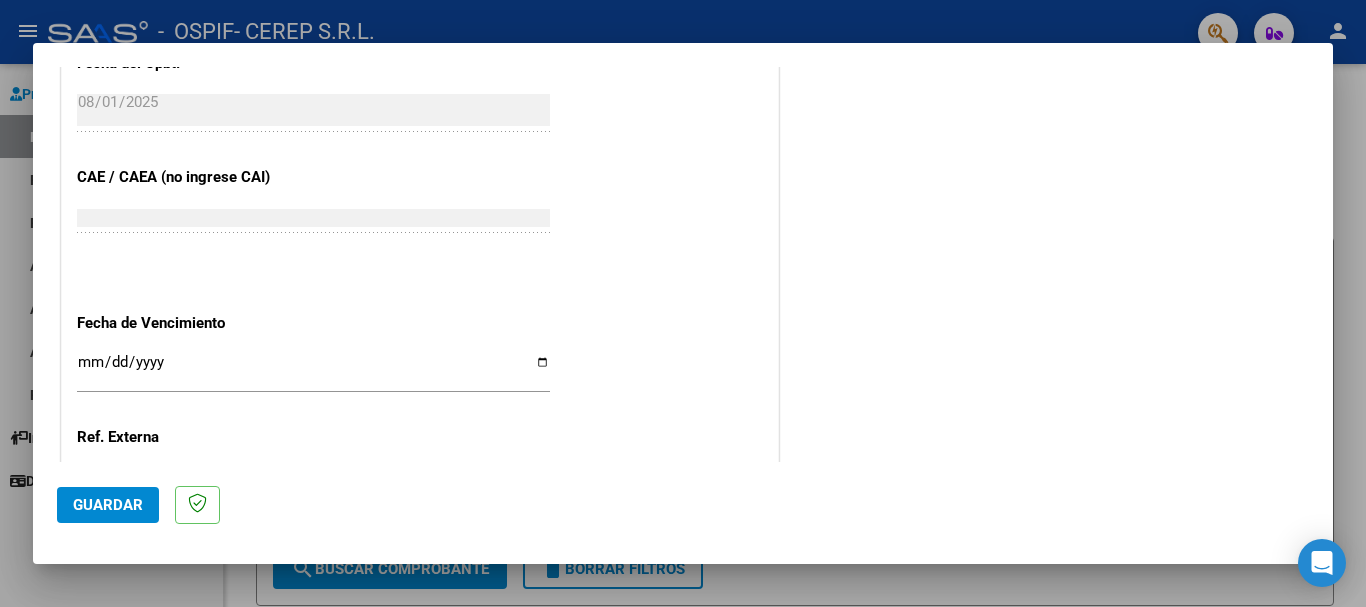 scroll, scrollTop: 1214, scrollLeft: 0, axis: vertical 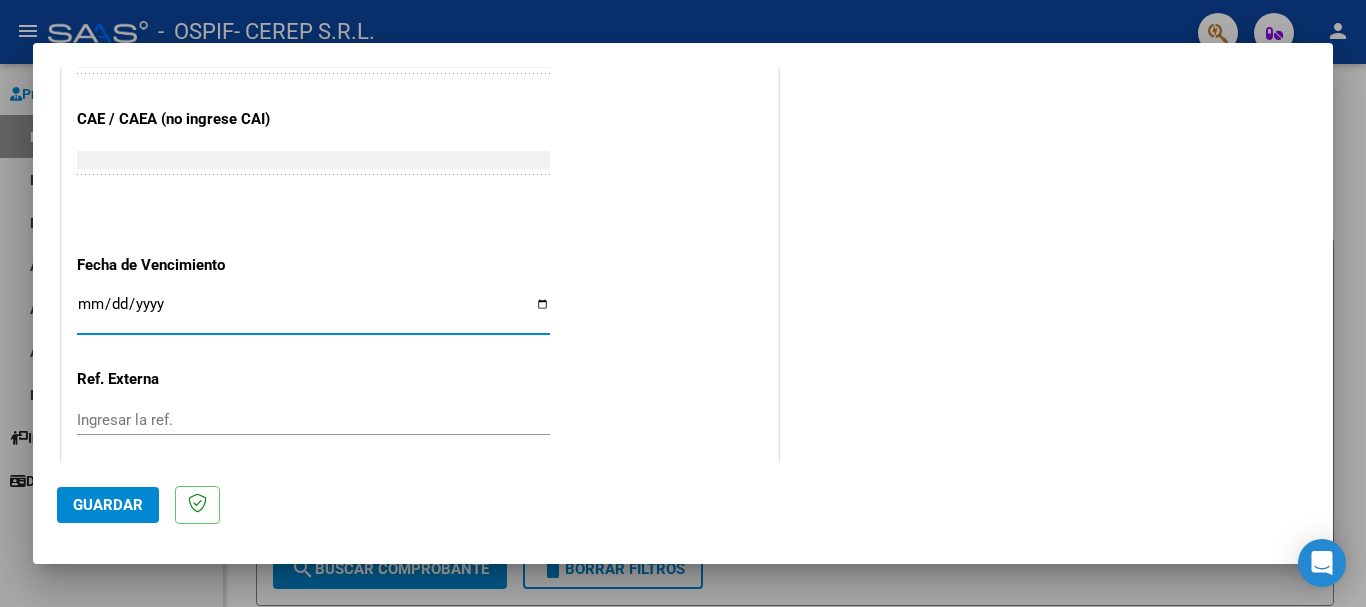 click on "Ingresar la fecha" at bounding box center [313, 312] 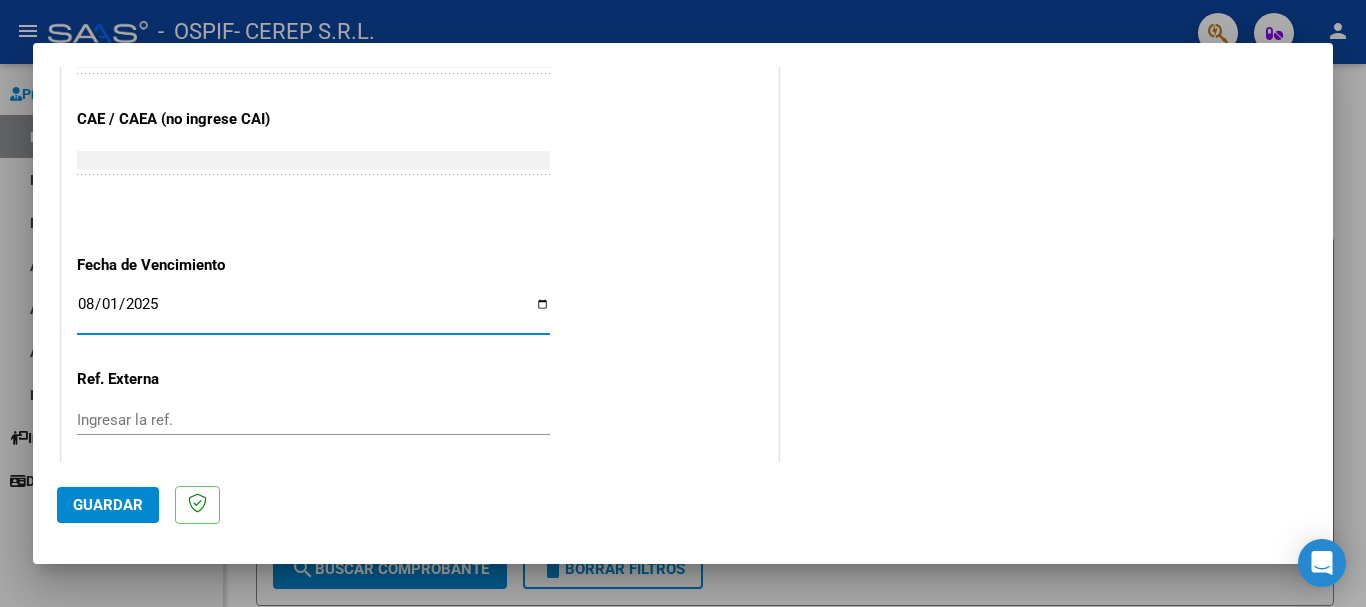 type on "2025-08-01" 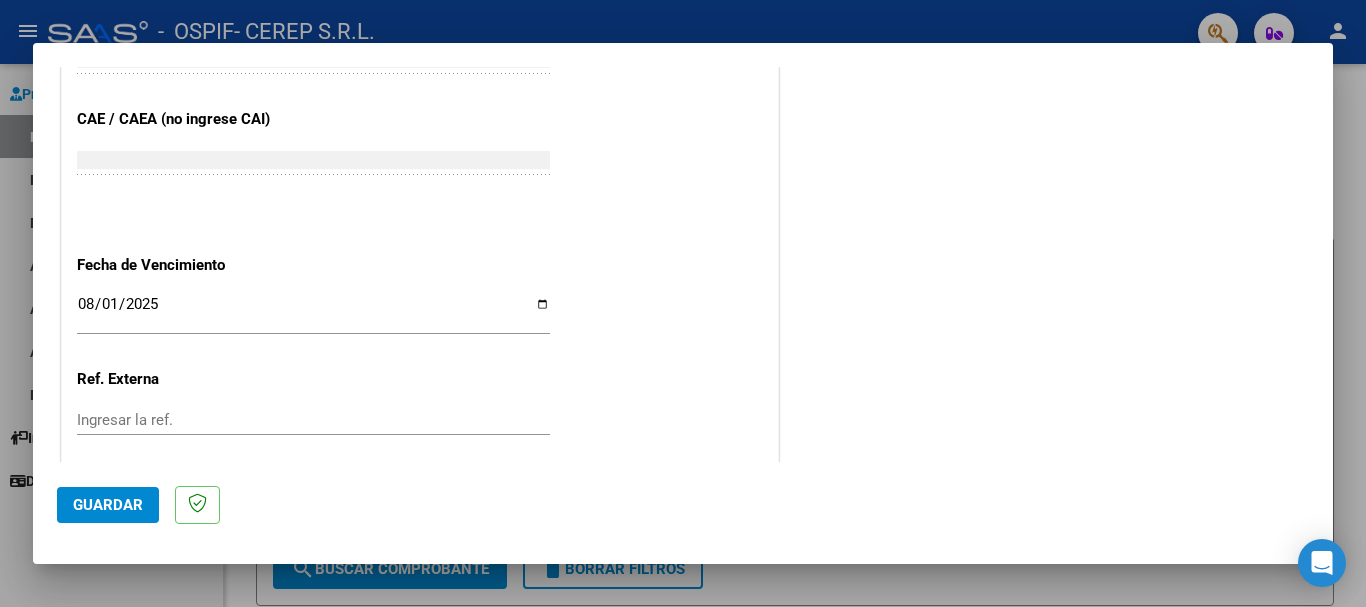 scroll, scrollTop: 1327, scrollLeft: 0, axis: vertical 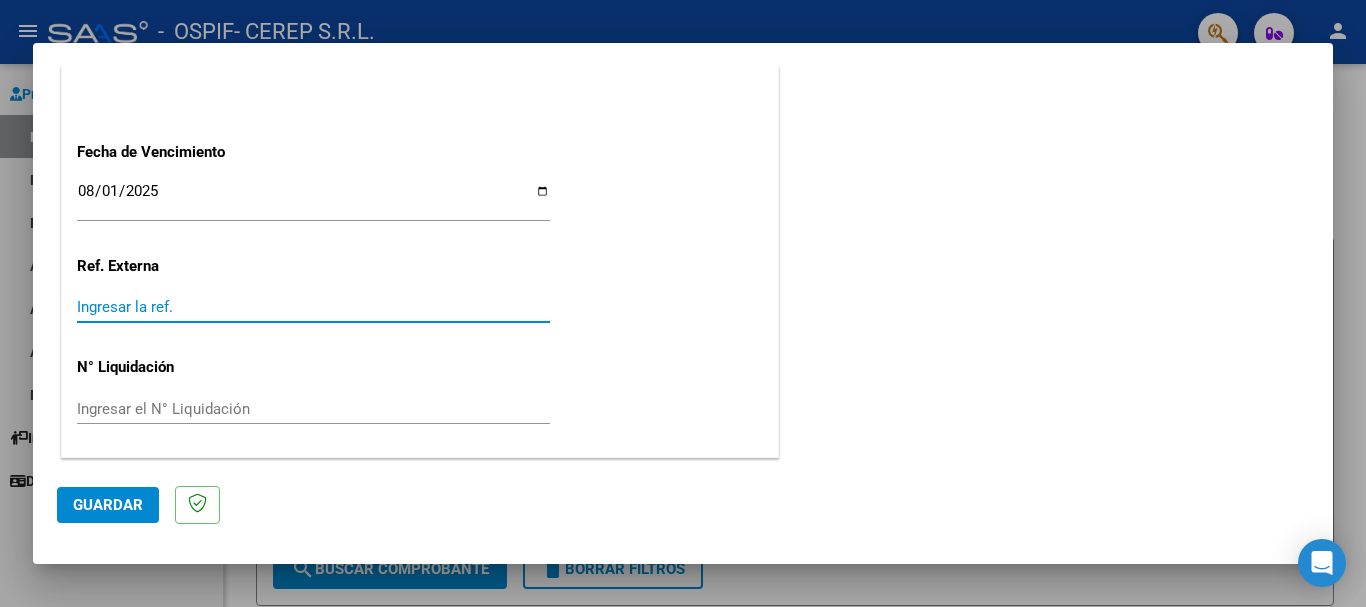 click on "Ingresar la ref." at bounding box center (313, 307) 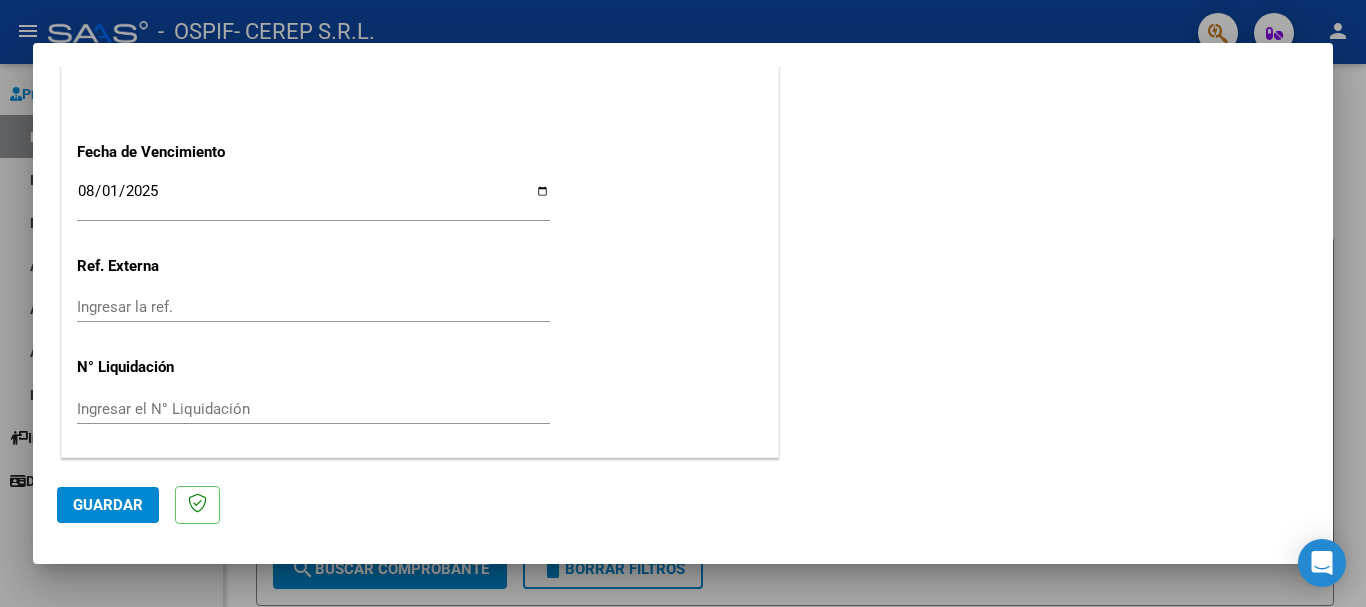 click on "COMENTARIOS Comentarios del Prestador / Gerenciador:" at bounding box center (1046, -388) 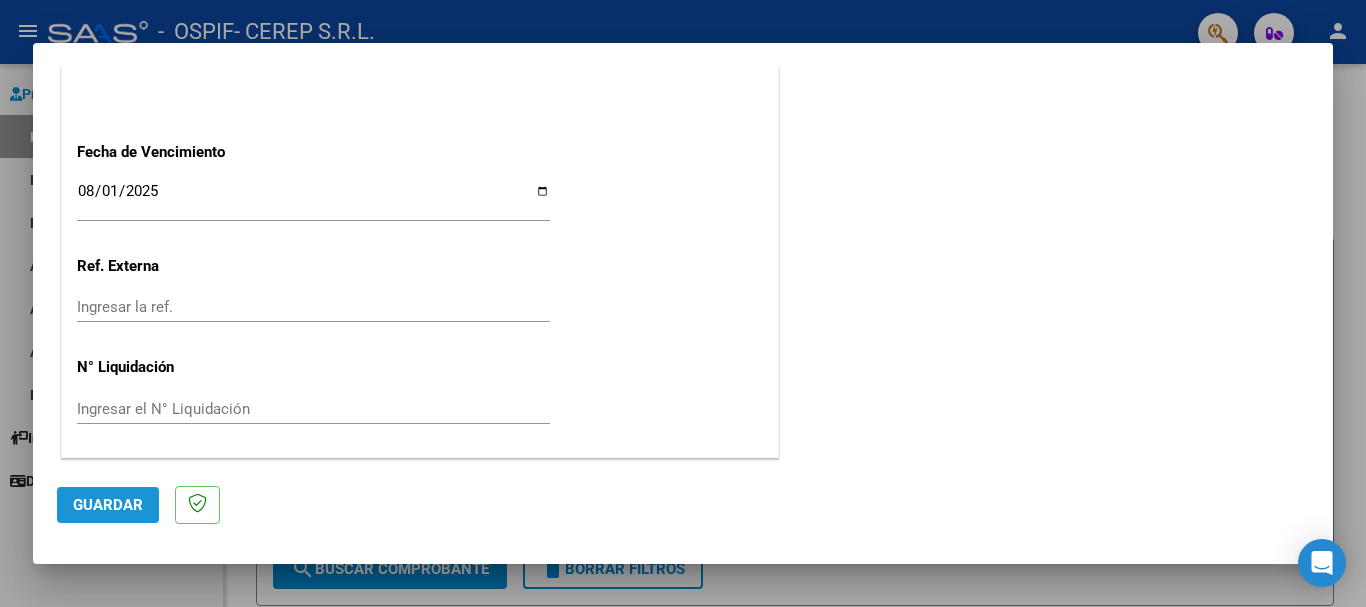 click on "Guardar" 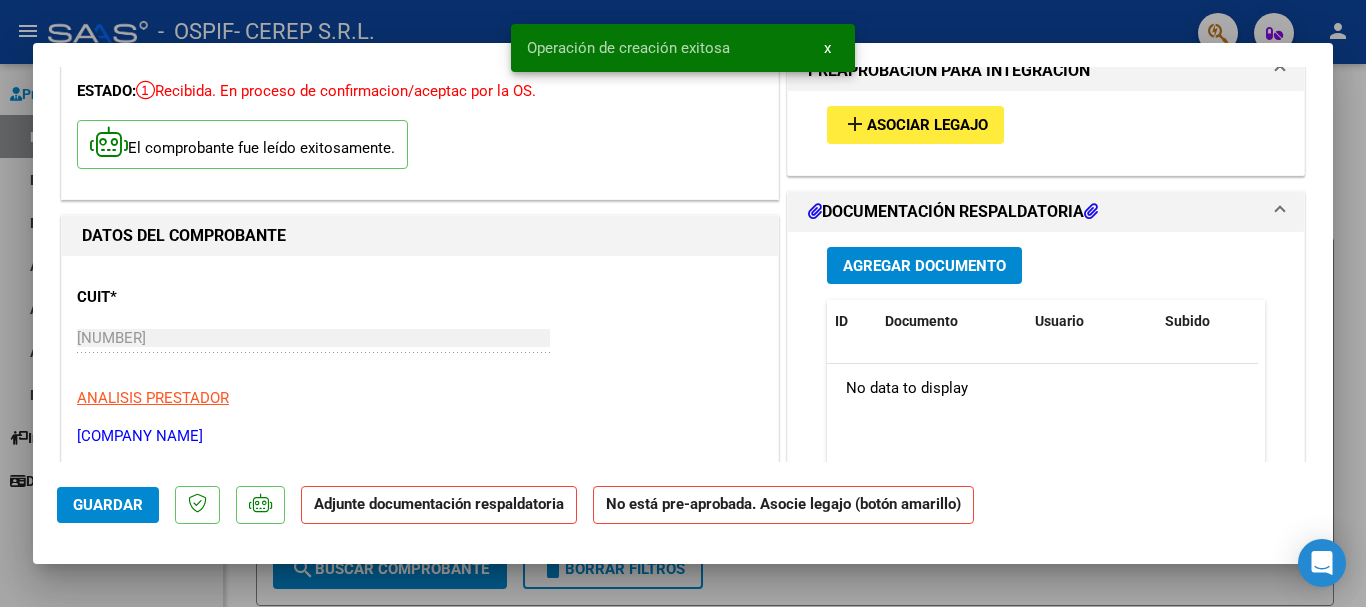 scroll, scrollTop: 0, scrollLeft: 0, axis: both 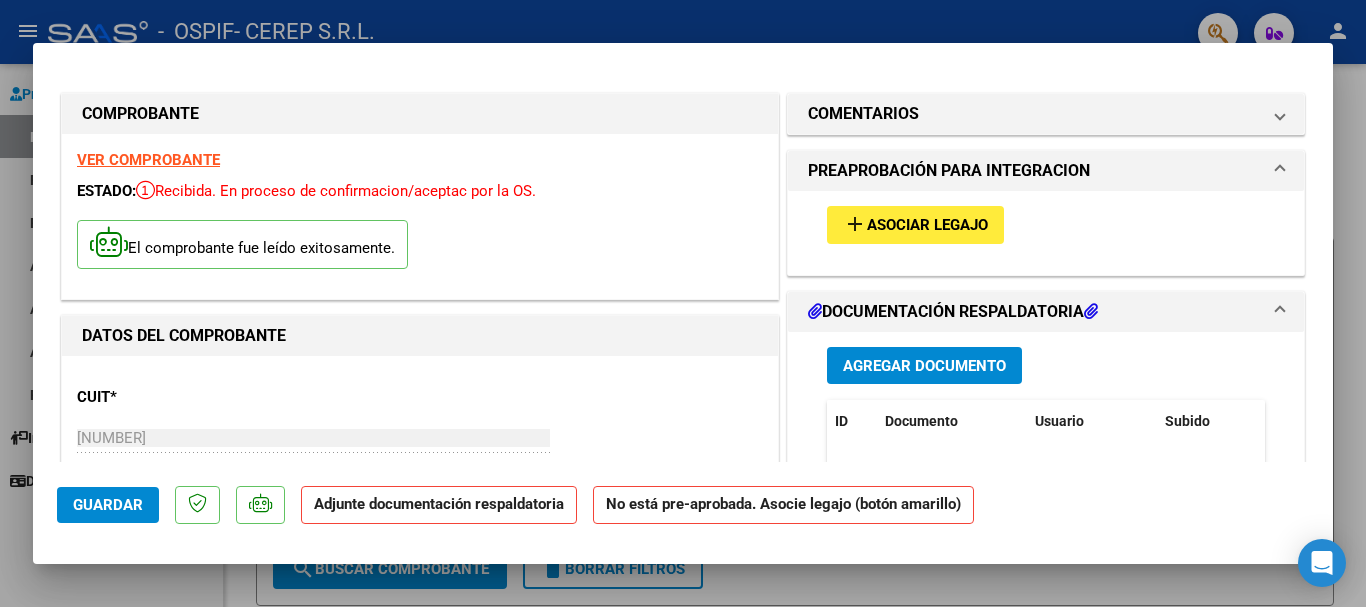click on "Agregar Documento" at bounding box center (924, 366) 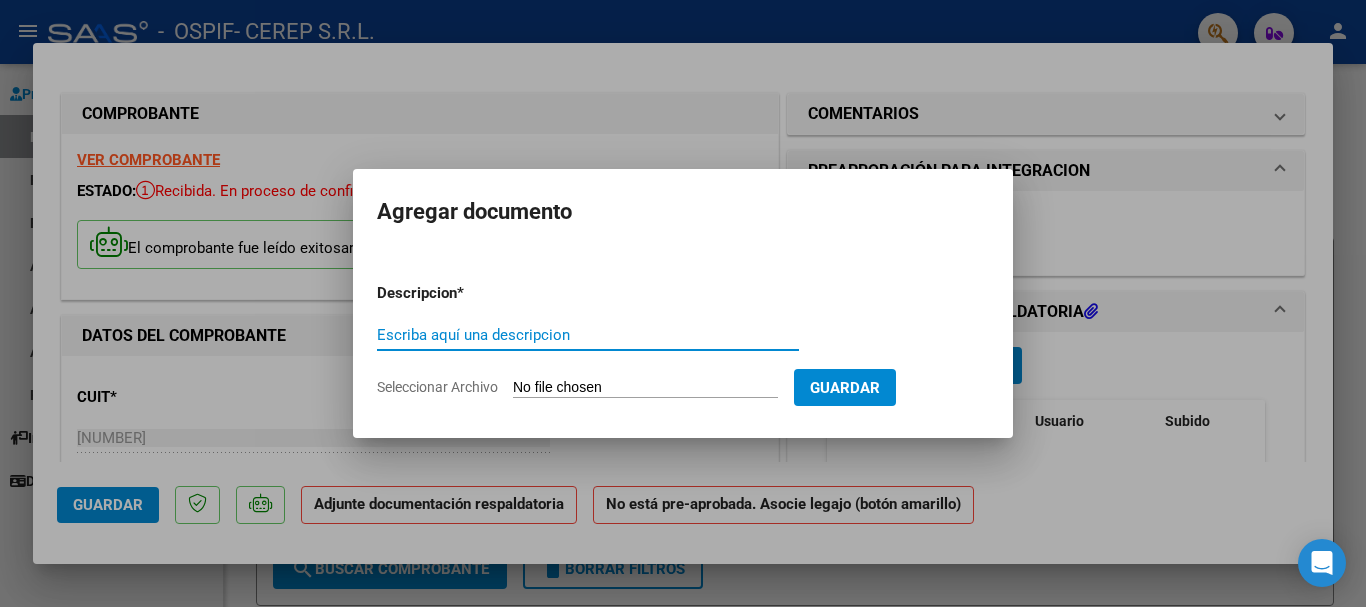 click on "Seleccionar Archivo" at bounding box center [645, 388] 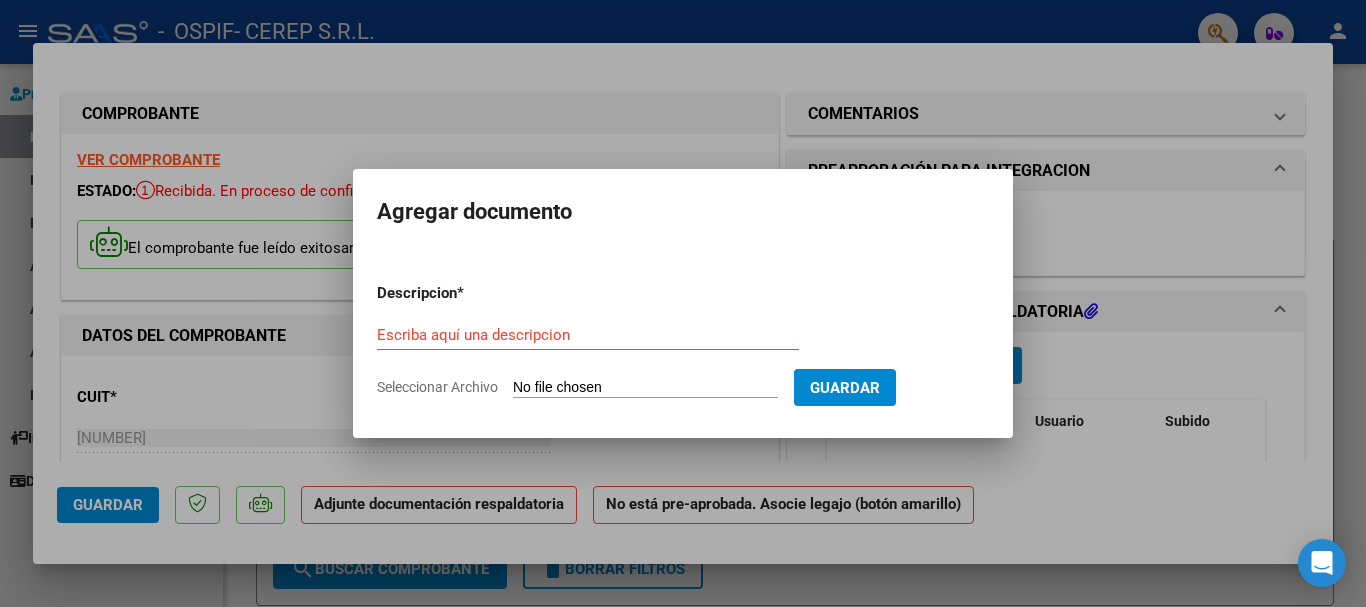 type on "C:\fakepath\[ABBREVIATION] jamardo [MONTH] [YEAR] .pdf" 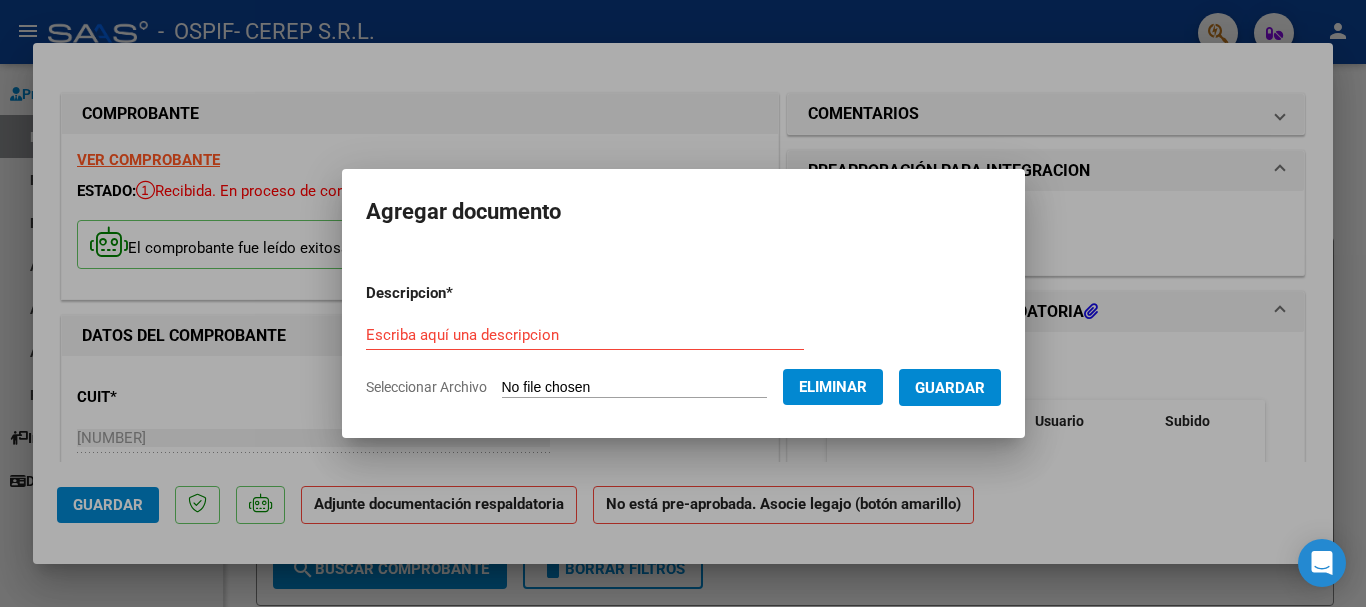 click on "Escriba aquí una descripcion" at bounding box center (585, 335) 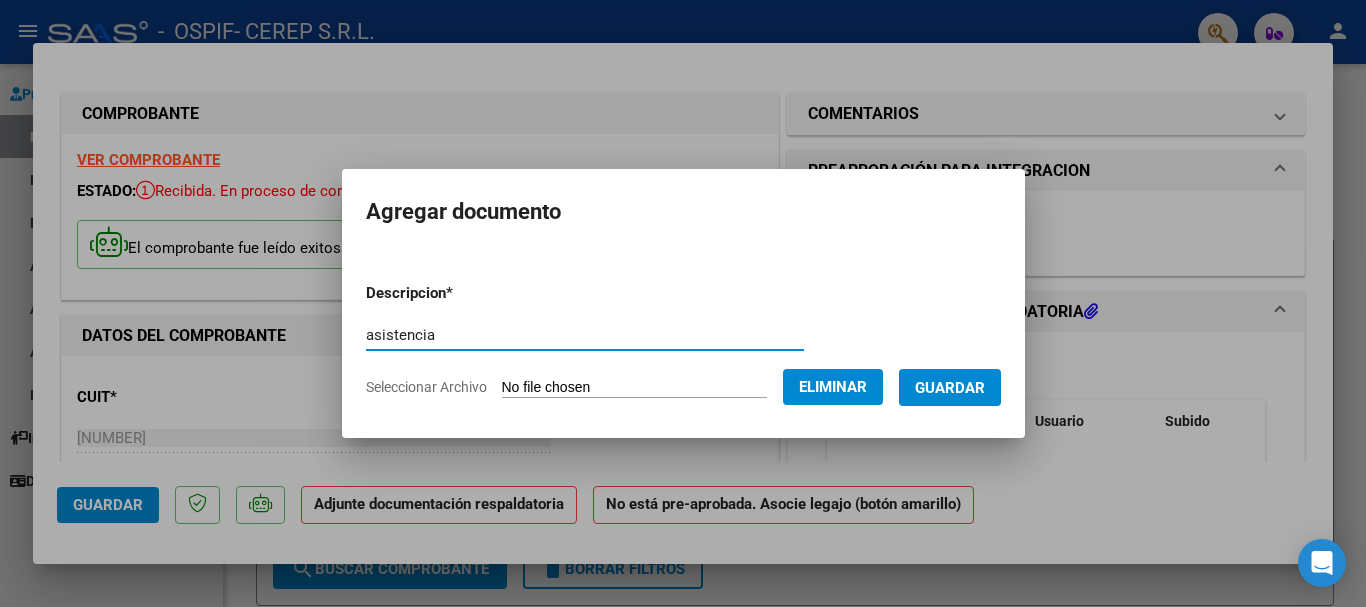 type on "asistencia" 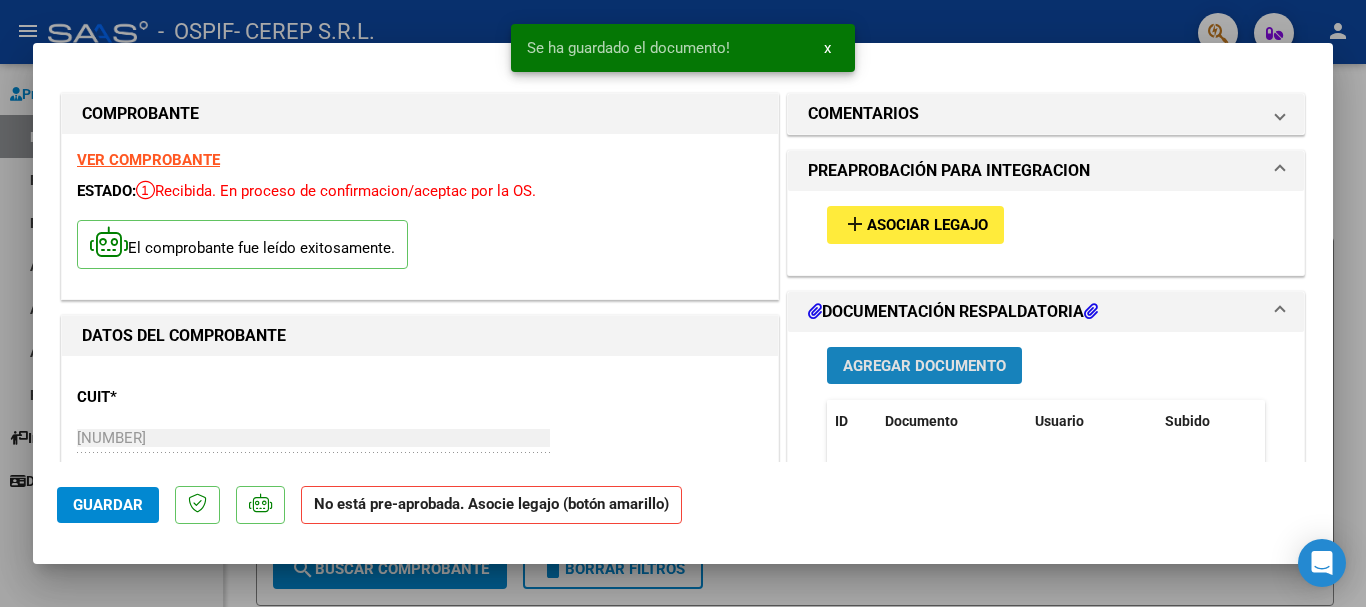 click on "Agregar Documento" at bounding box center [924, 366] 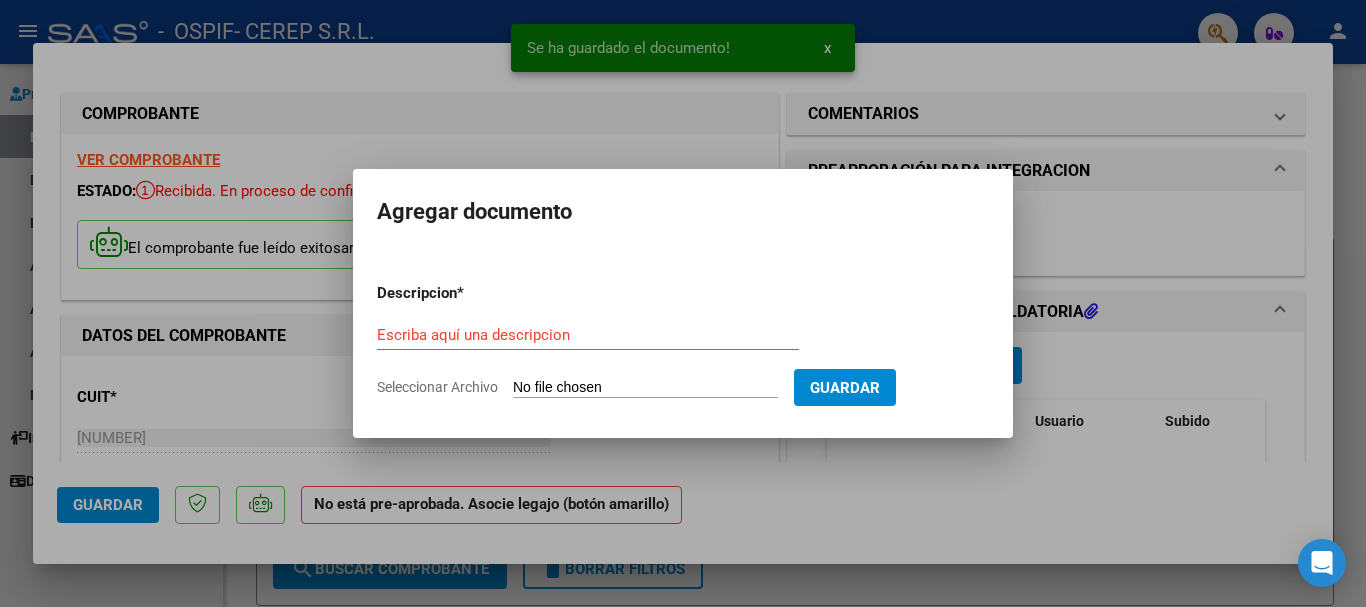 click on "Descripcion  *   Escriba aquí una descripcion  Seleccionar Archivo Guardar" at bounding box center (683, 340) 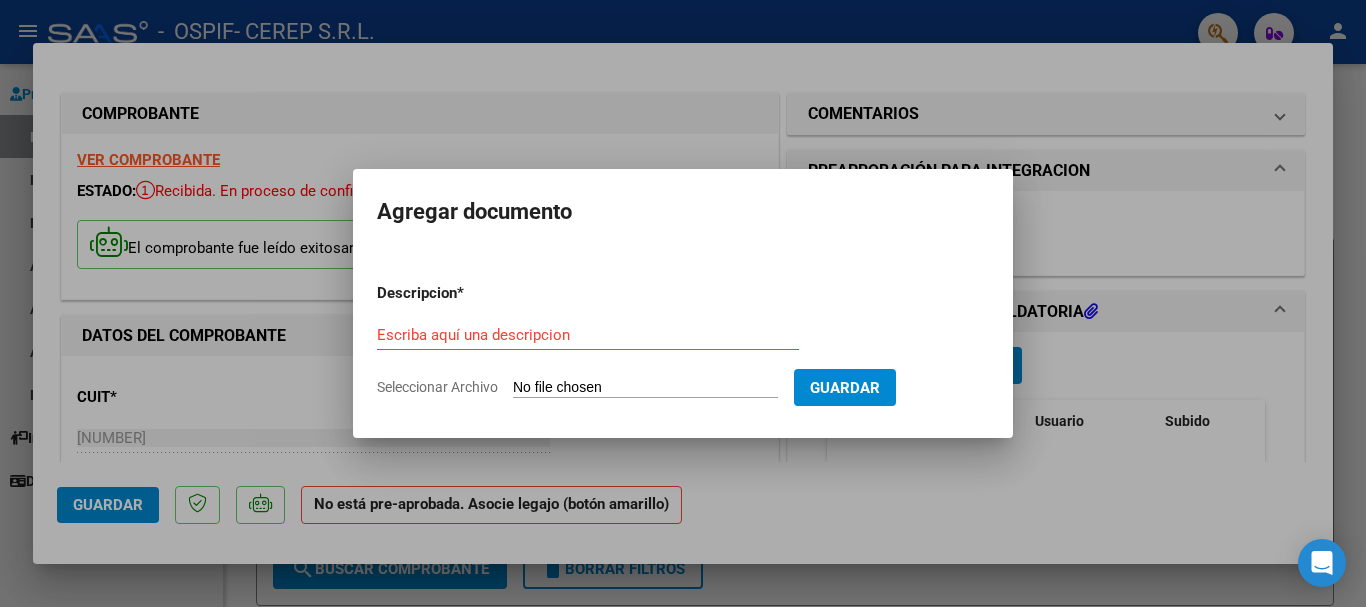 type on "C:\fakepath\[ABBREVIATION] [YEAR].pdf" 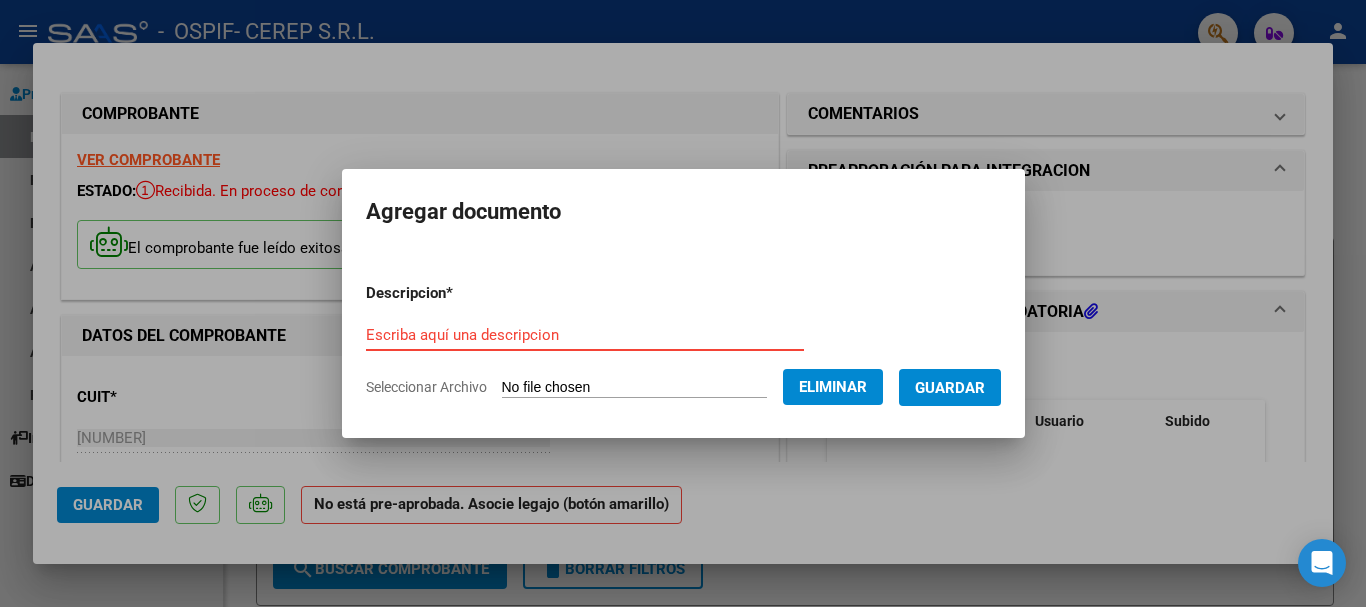 click on "Escriba aquí una descripcion" at bounding box center [585, 335] 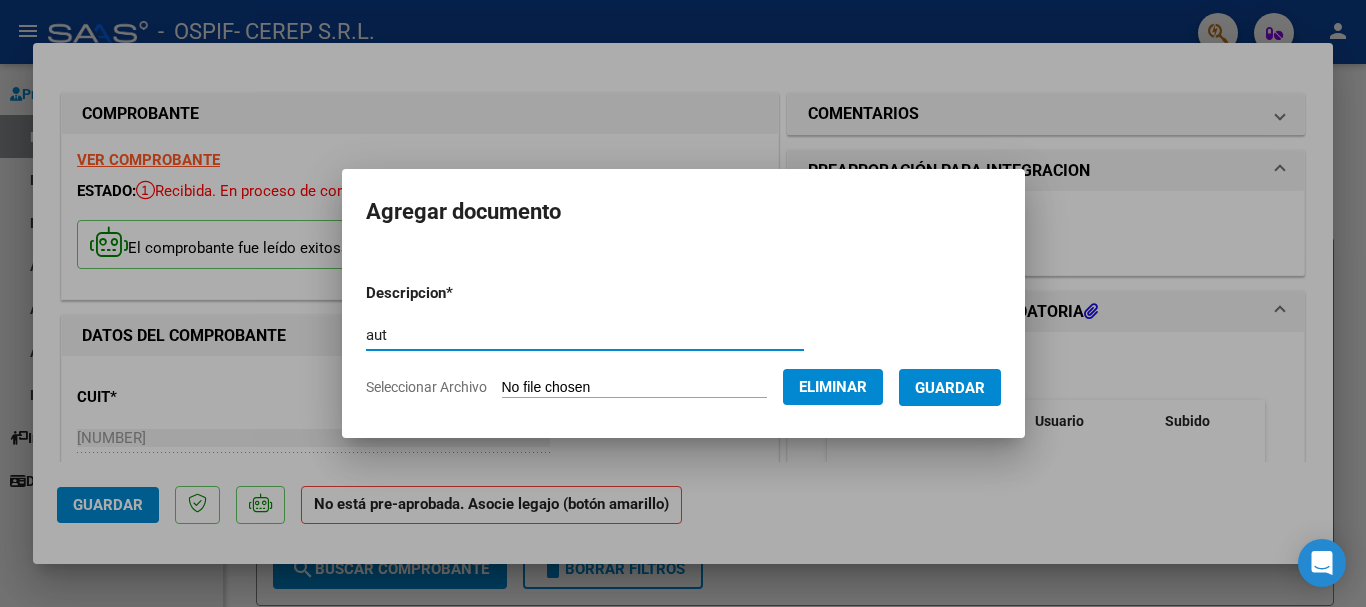 type on "aut" 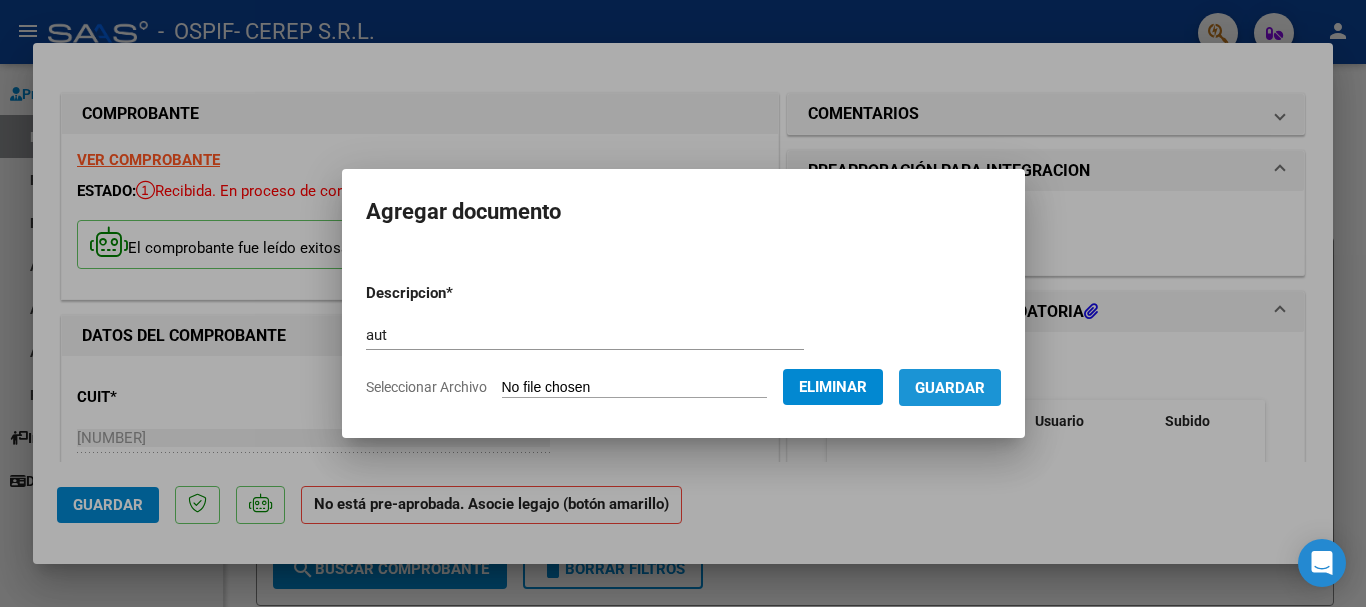 drag, startPoint x: 971, startPoint y: 388, endPoint x: 978, endPoint y: 419, distance: 31.780497 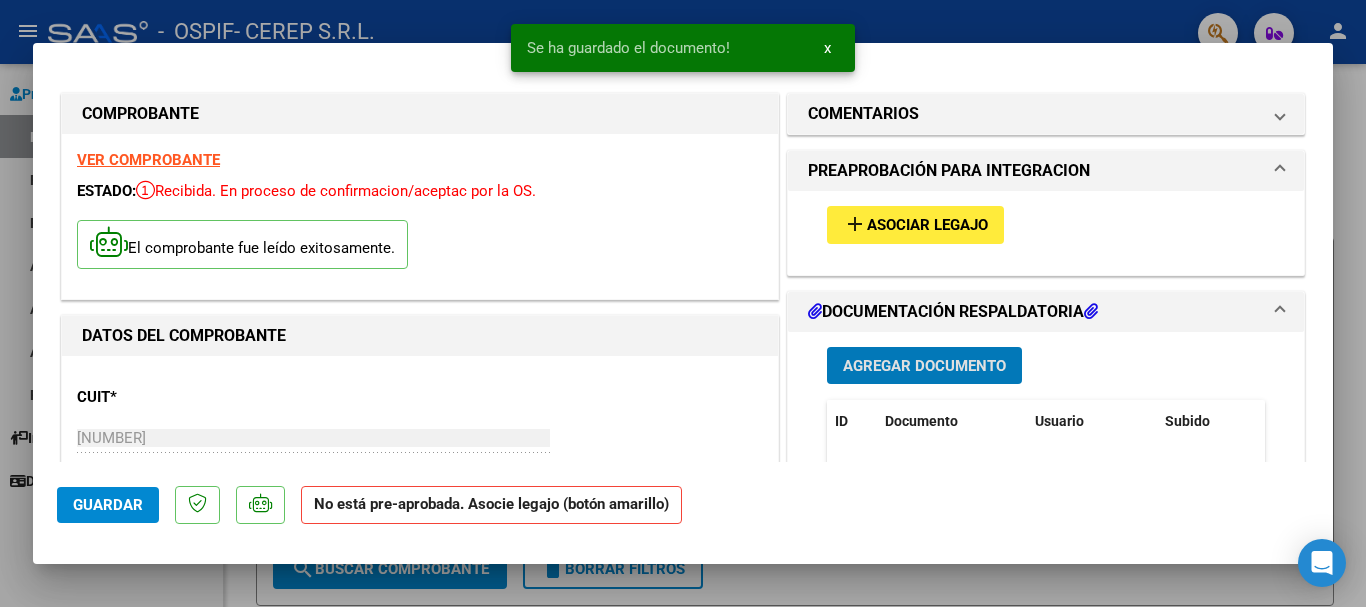 click on "Agregar Documento" at bounding box center (924, 366) 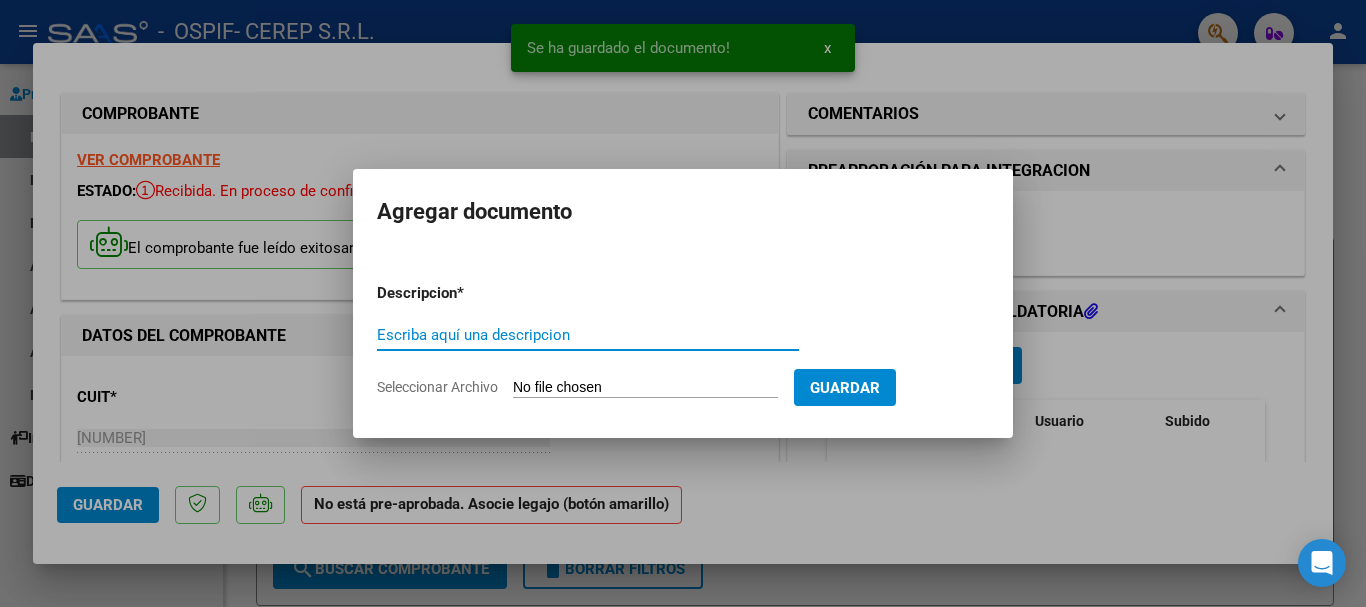 click on "Seleccionar Archivo" at bounding box center [645, 388] 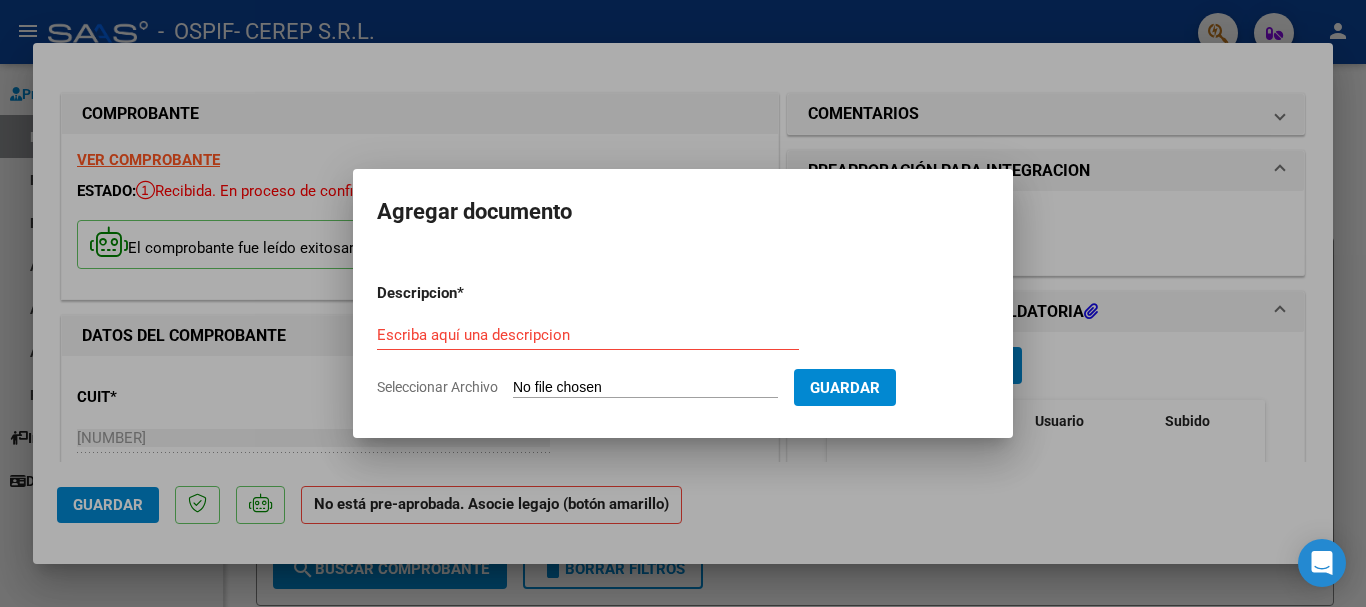 type on "C:\fakepath\[ABBREVIATION] [MONTH][YEAR] jamardo .pdf" 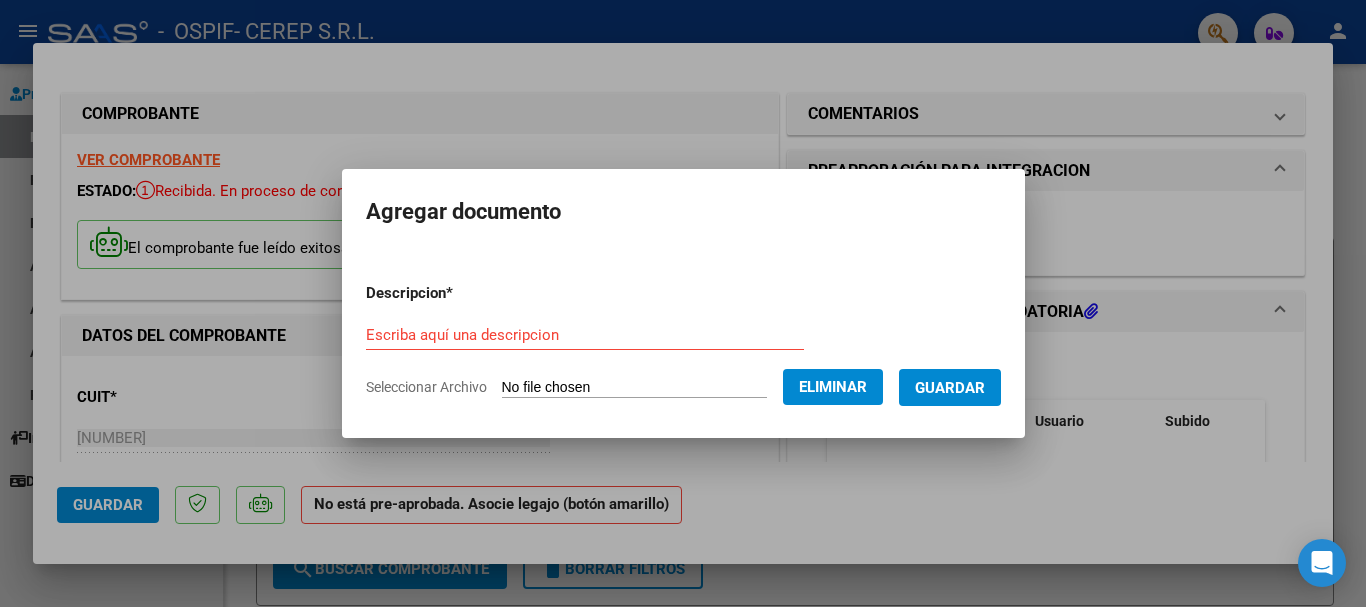 click on "Escriba aquí una descripcion" at bounding box center (585, 335) 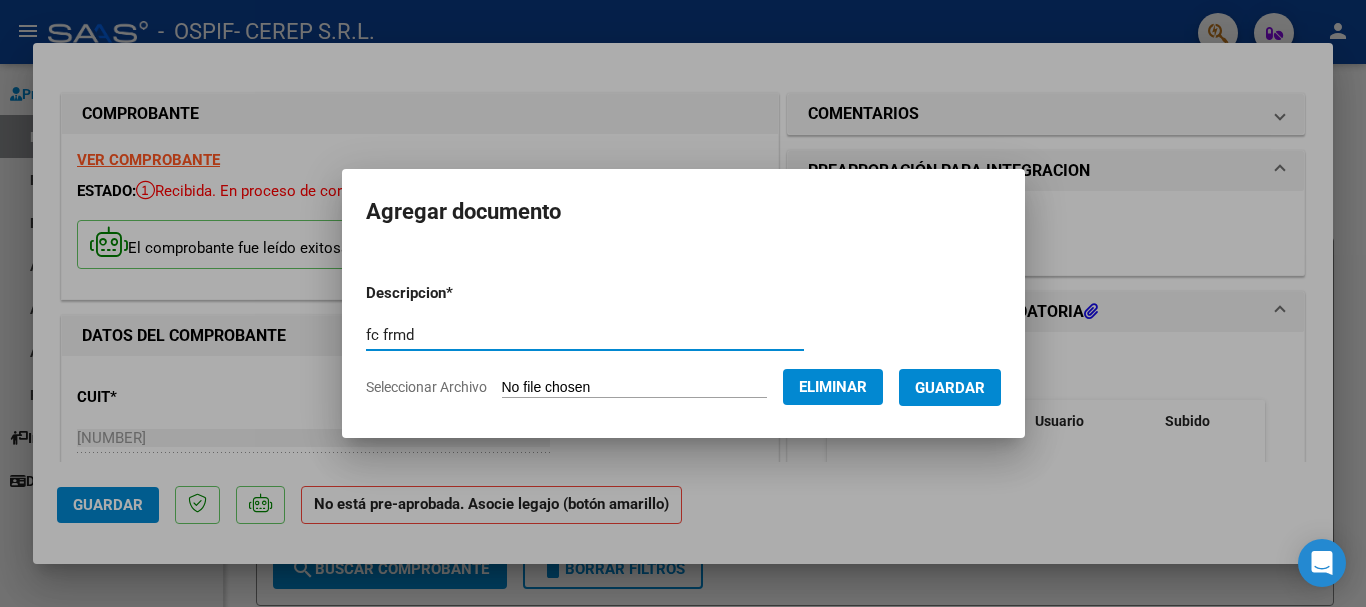 type on "fc frmd" 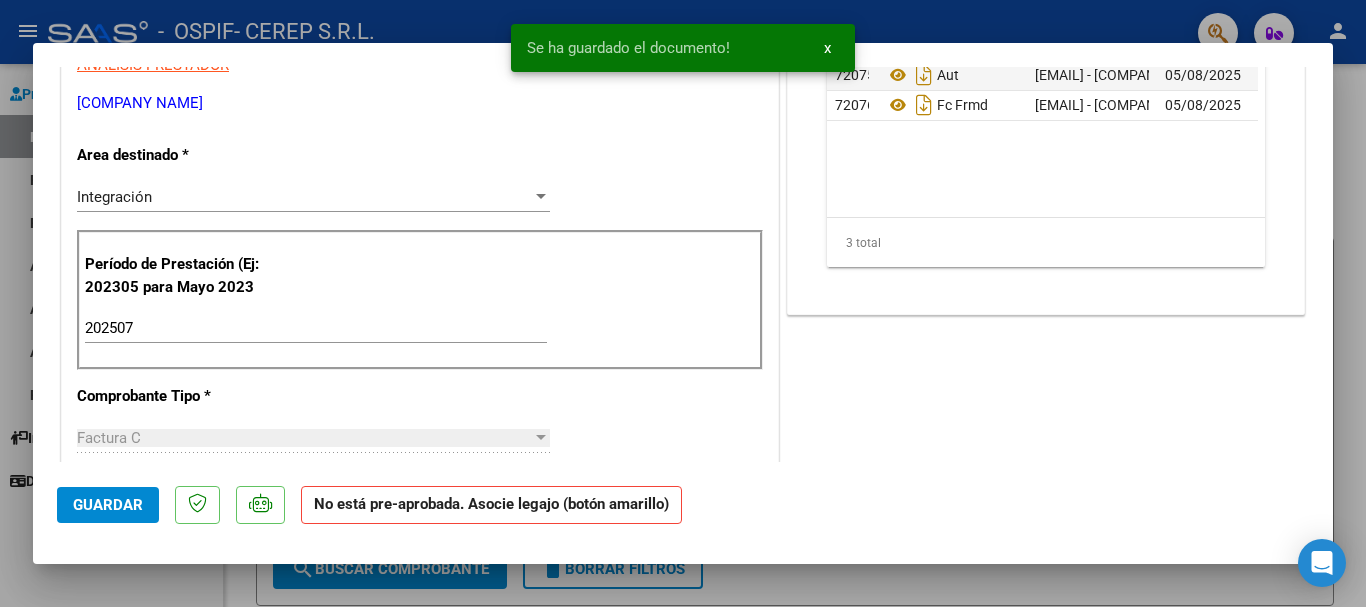 scroll, scrollTop: 0, scrollLeft: 0, axis: both 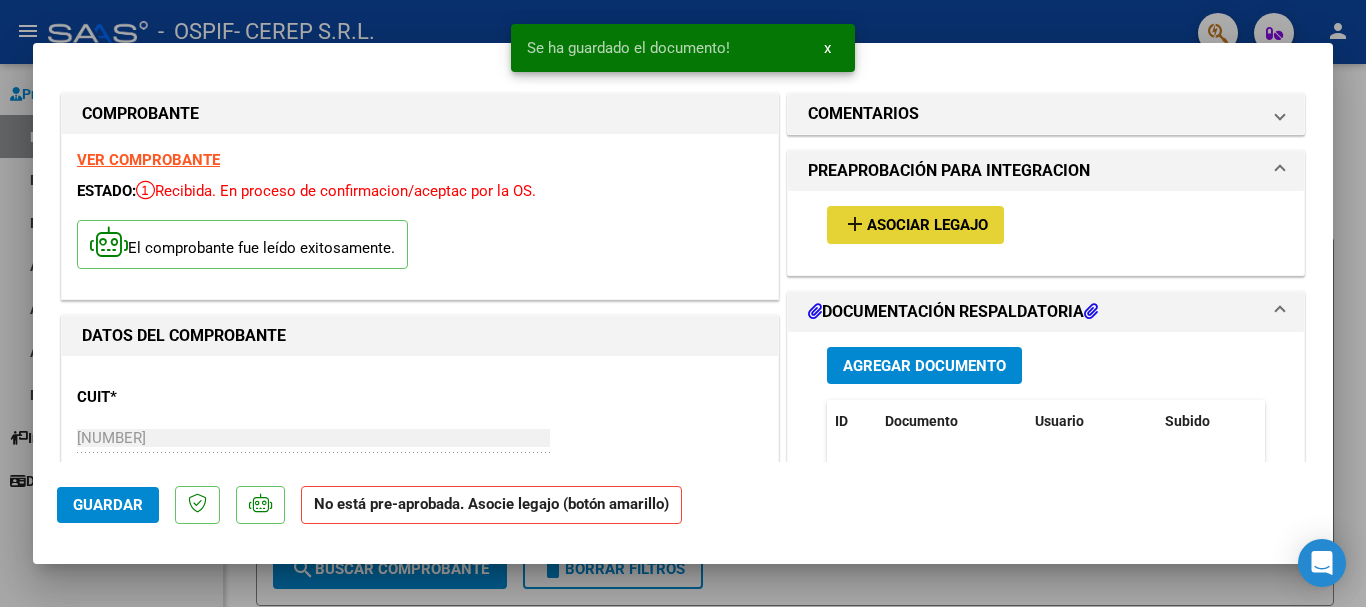 click on "Asociar Legajo" at bounding box center [927, 226] 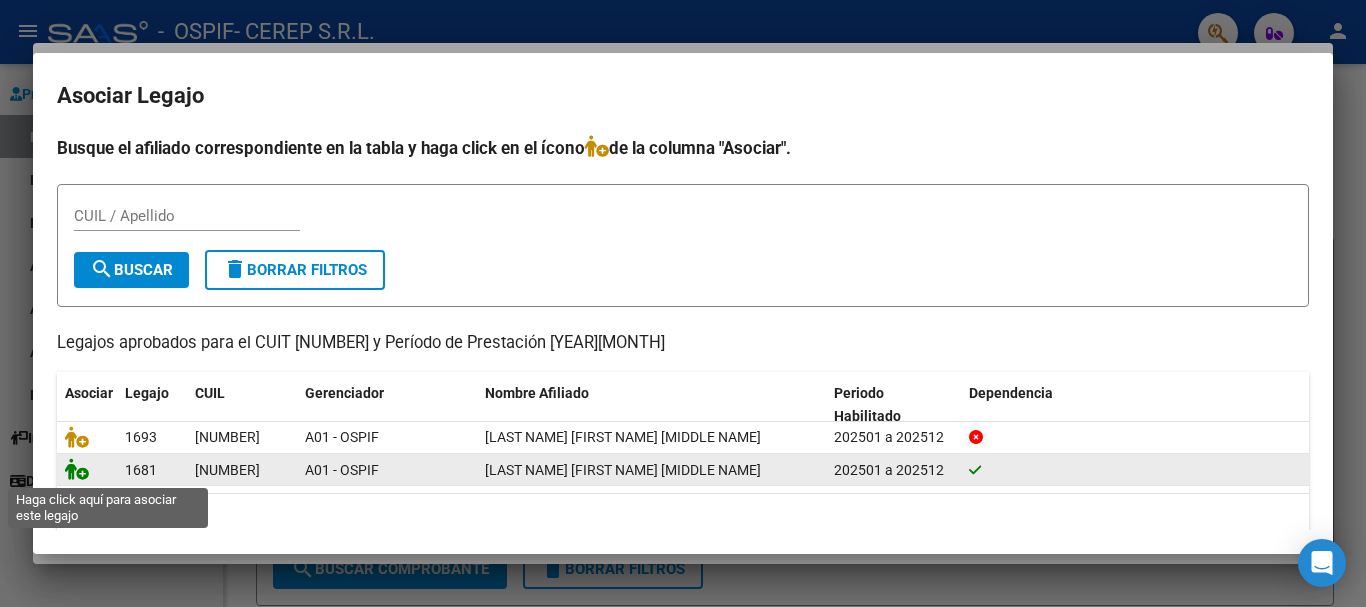click 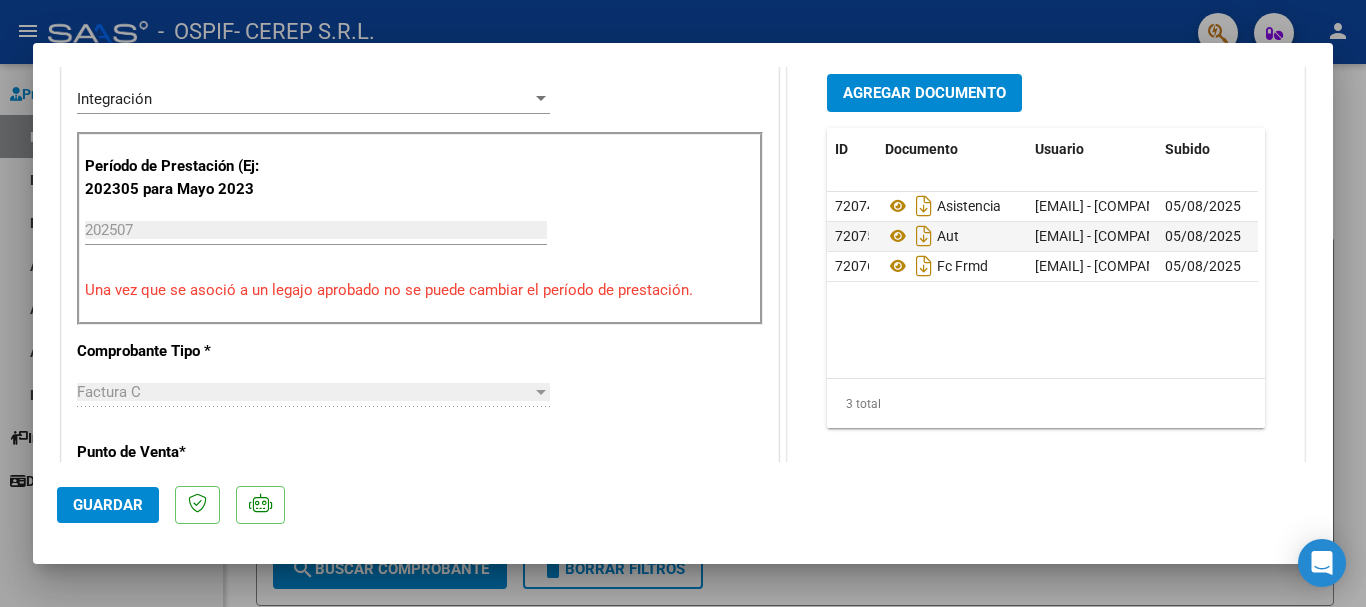 scroll, scrollTop: 433, scrollLeft: 0, axis: vertical 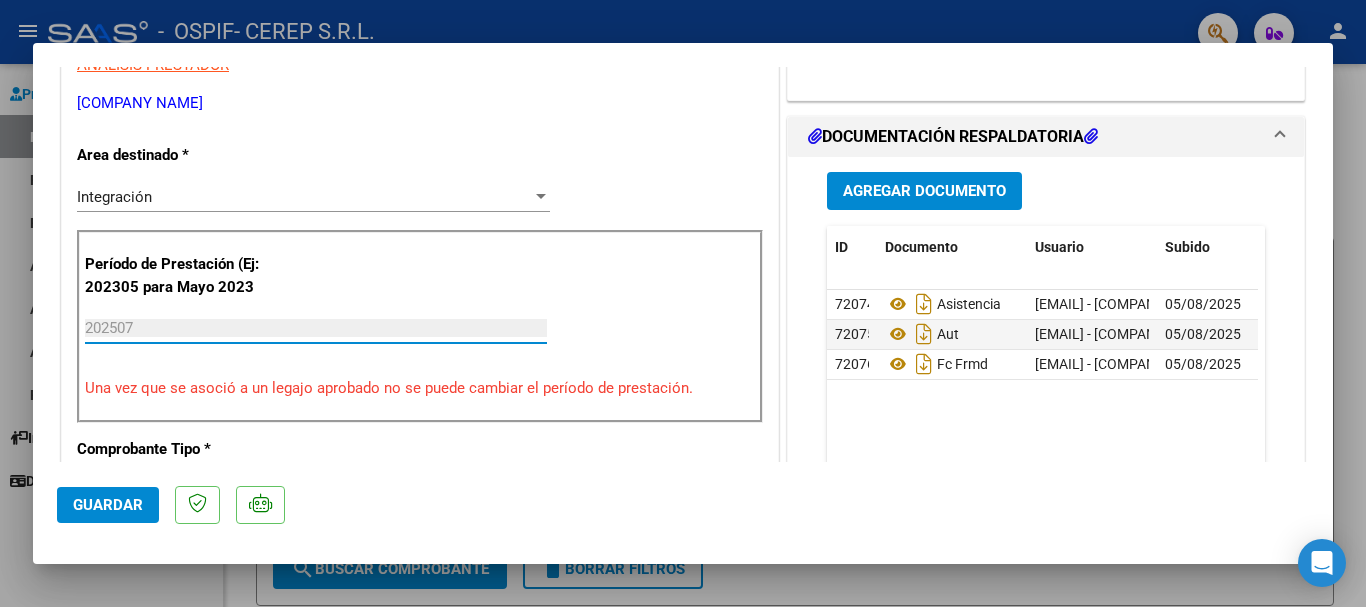 click on "202507" at bounding box center (316, 328) 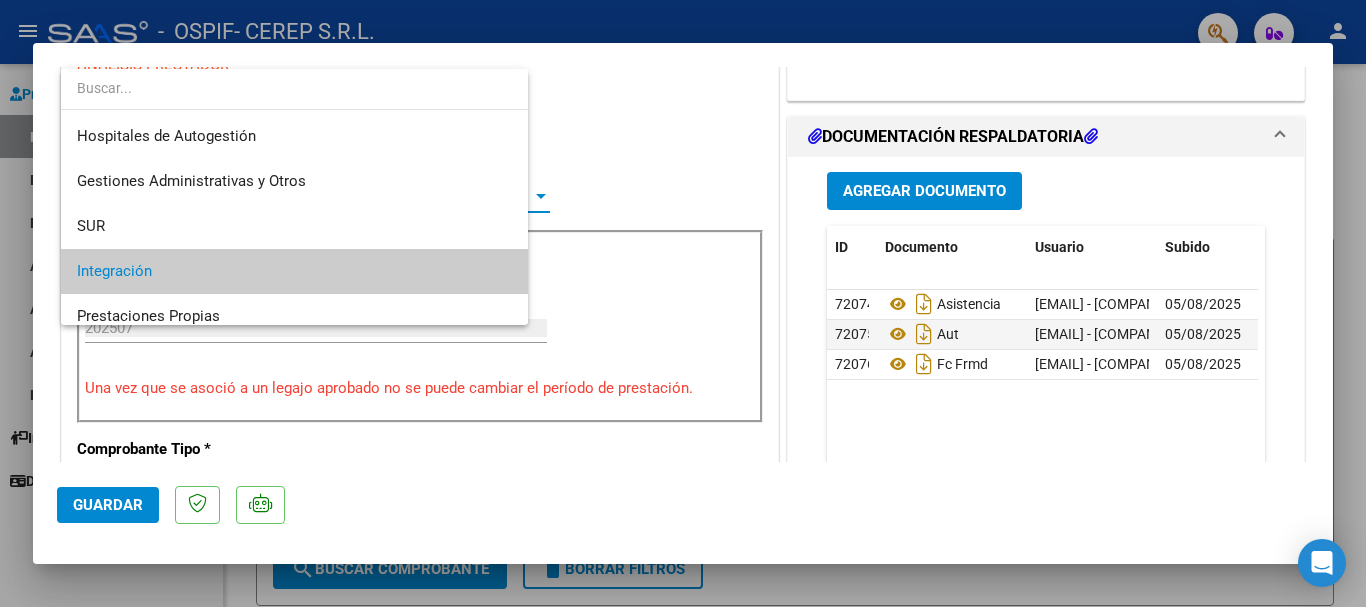 scroll, scrollTop: 75, scrollLeft: 0, axis: vertical 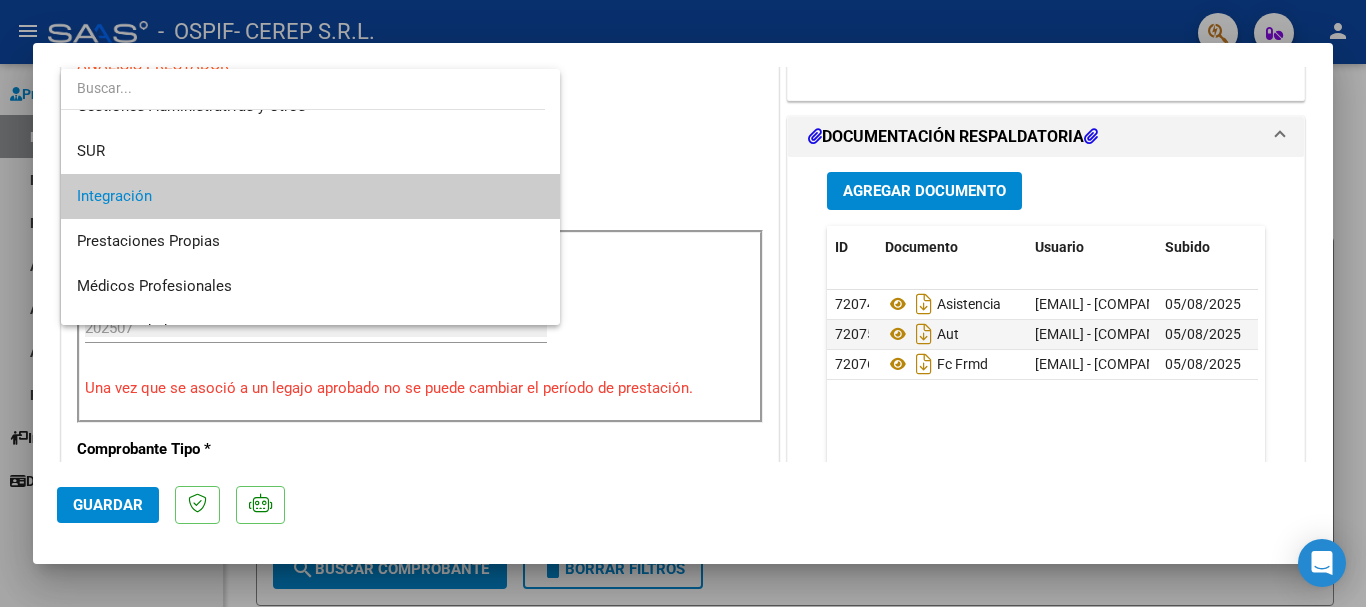 click at bounding box center [683, 303] 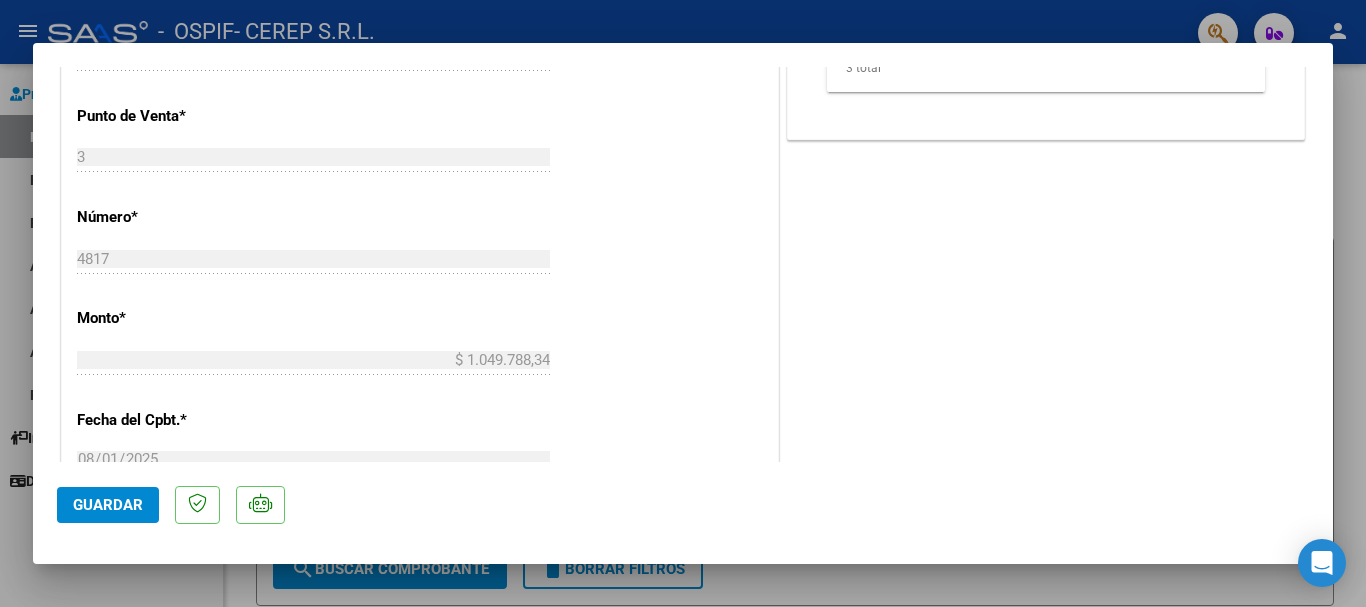 scroll, scrollTop: 0, scrollLeft: 0, axis: both 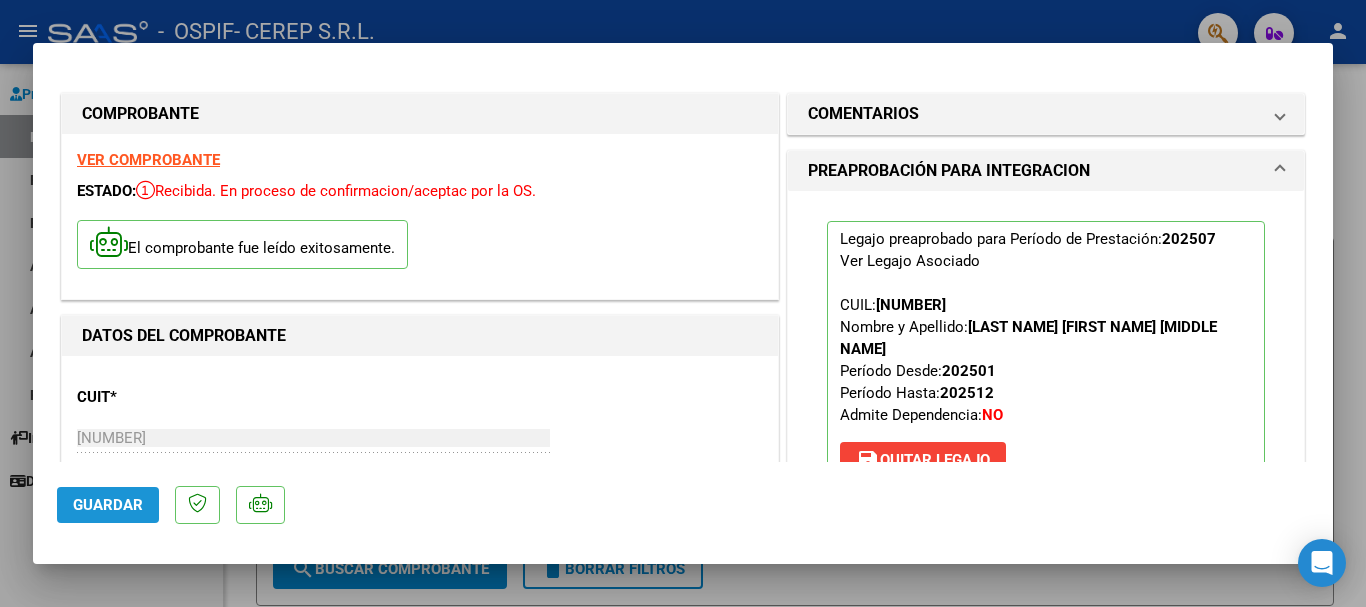 click on "Guardar" 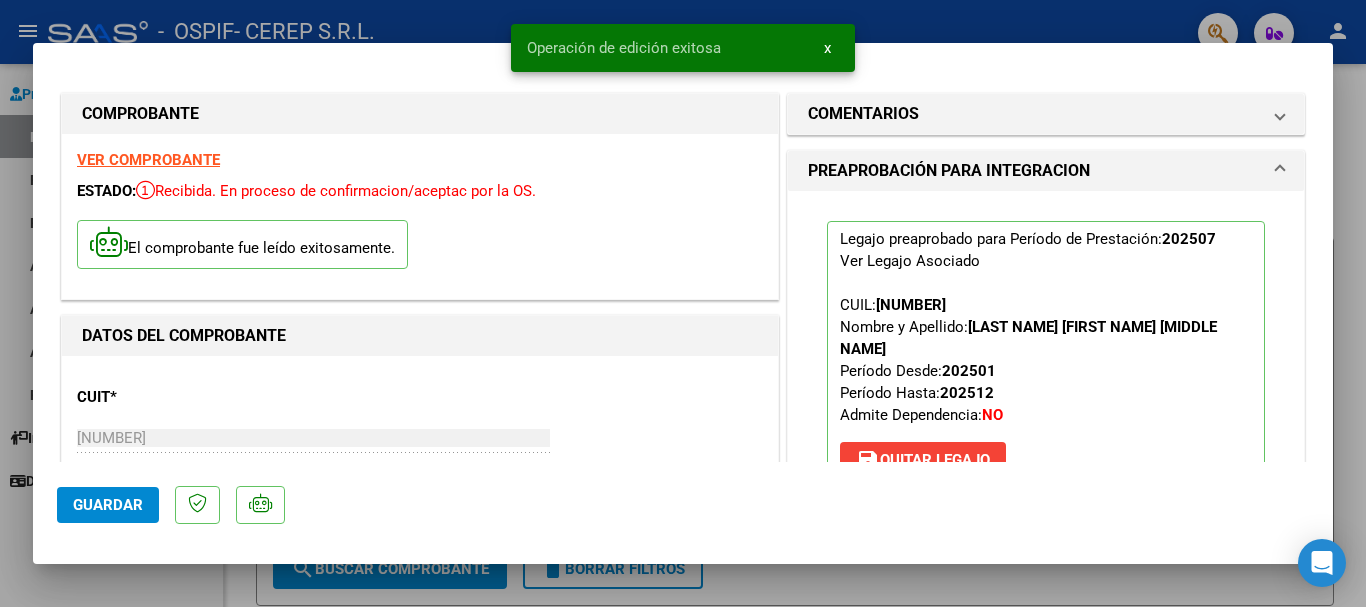 click at bounding box center (683, 303) 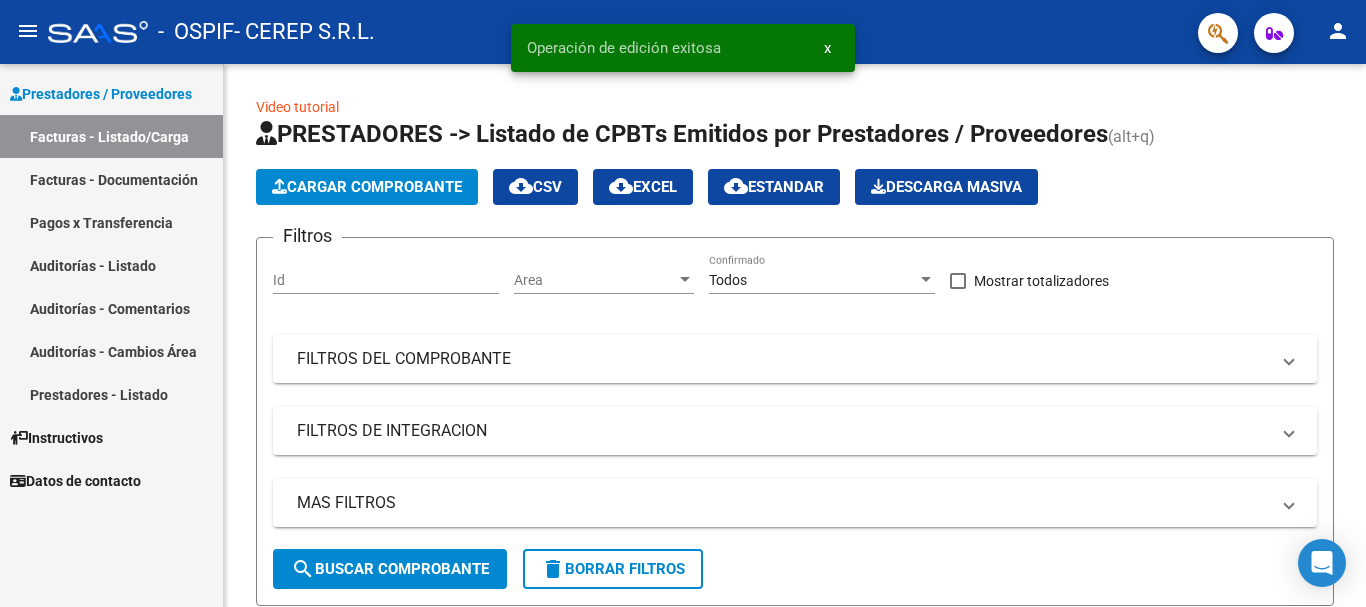 click on "Facturas - Documentación" at bounding box center (111, 179) 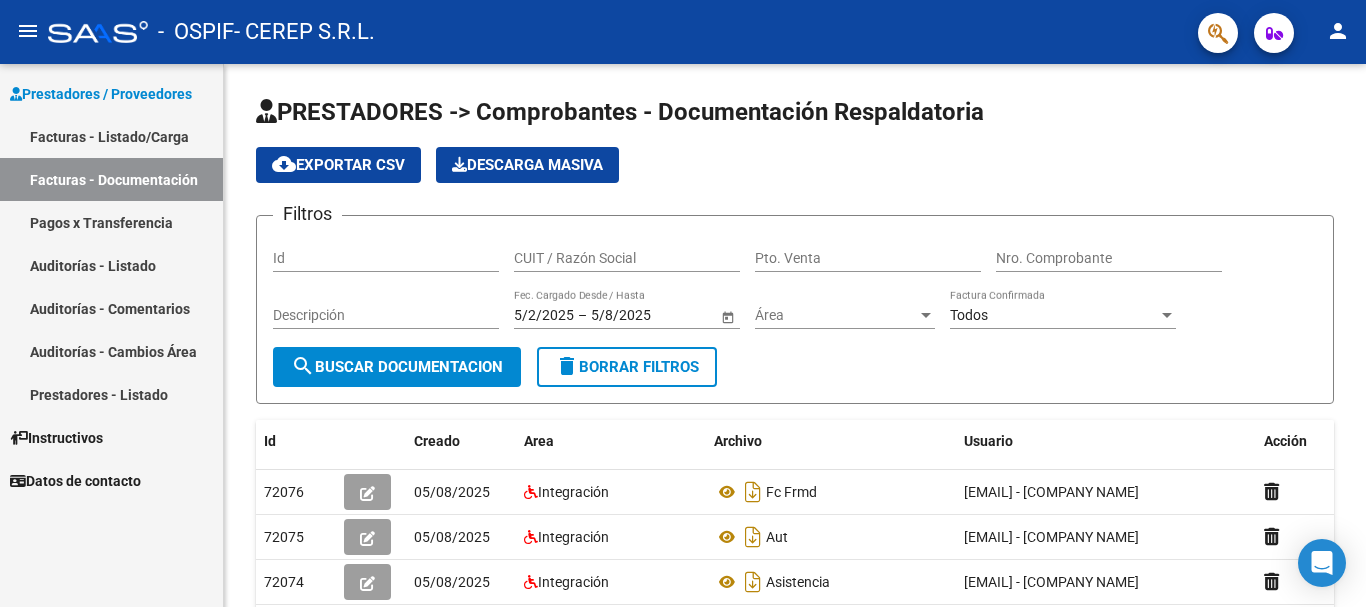 click on "Facturas - Listado/Carga" at bounding box center (111, 136) 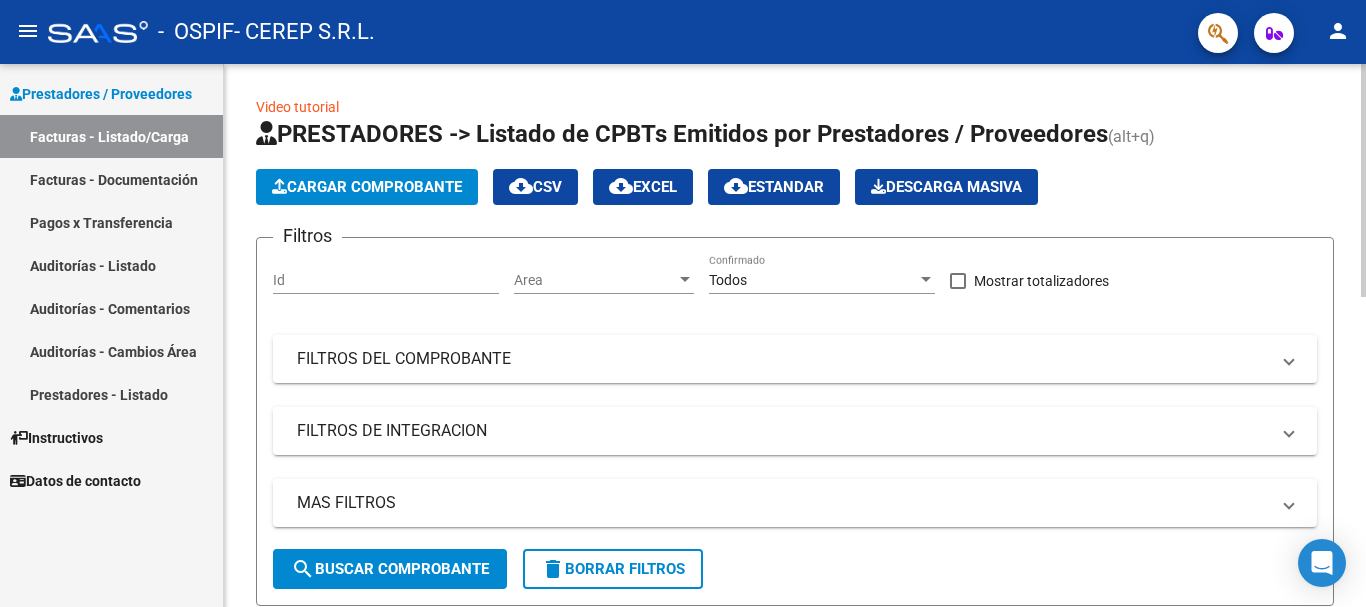 scroll, scrollTop: 433, scrollLeft: 0, axis: vertical 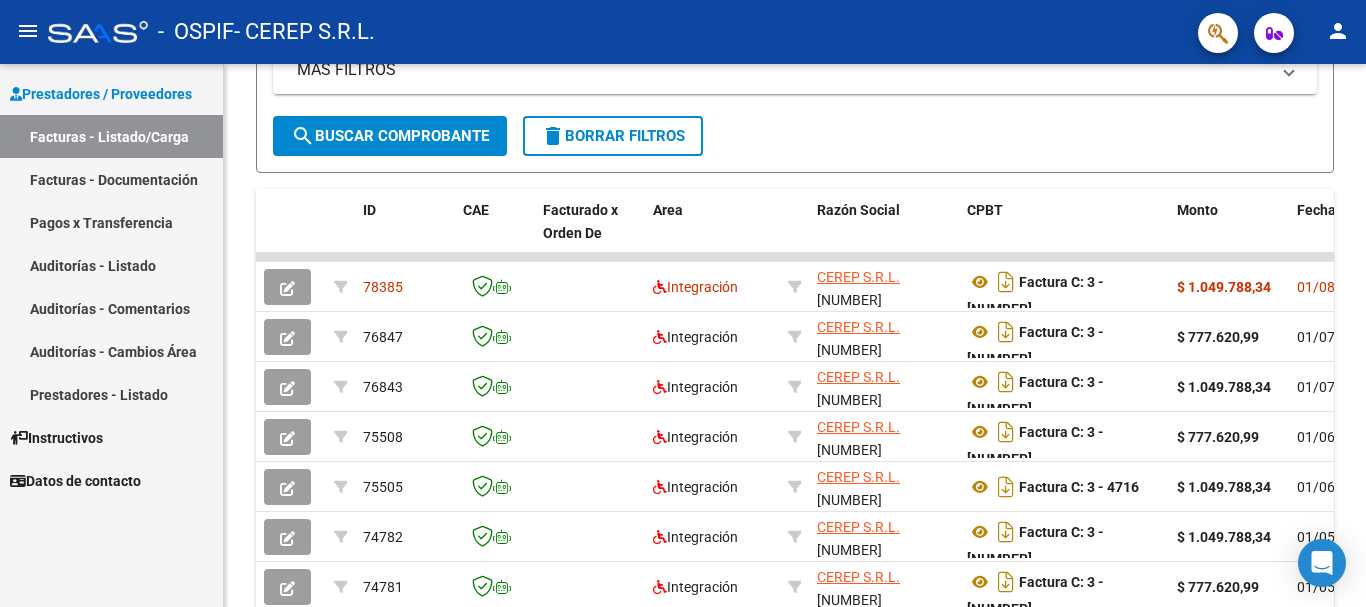 click on "Facturas - Listado/Carga" at bounding box center (111, 136) 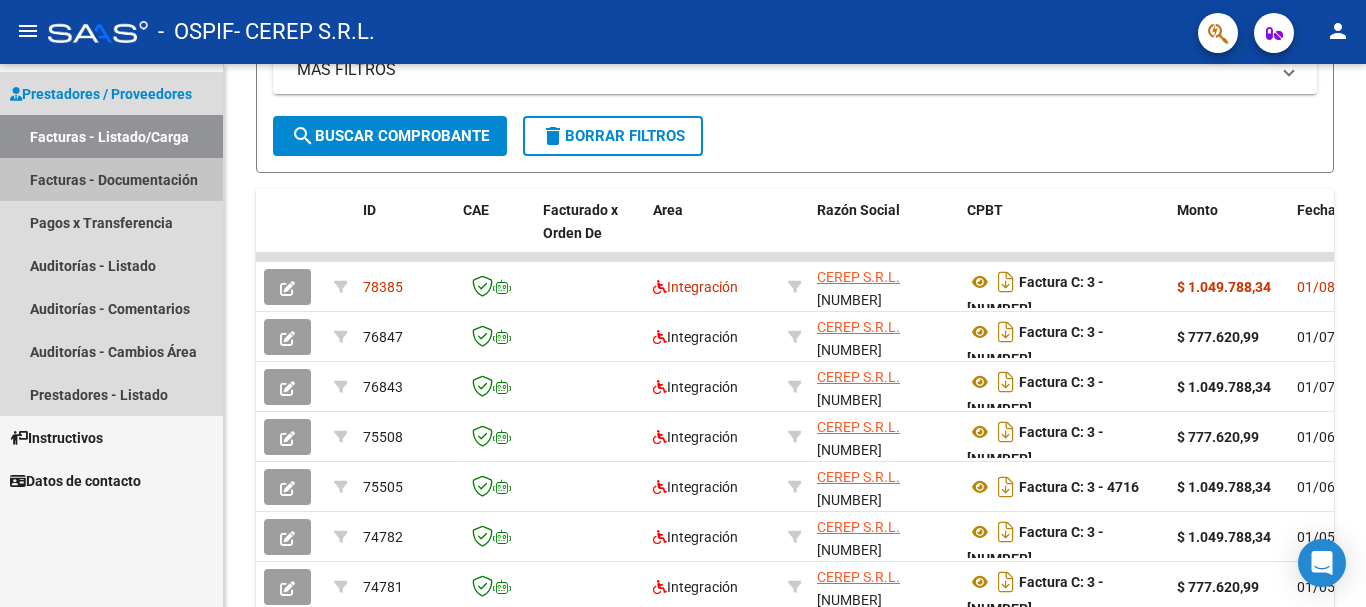 click on "Facturas - Documentación" at bounding box center (111, 179) 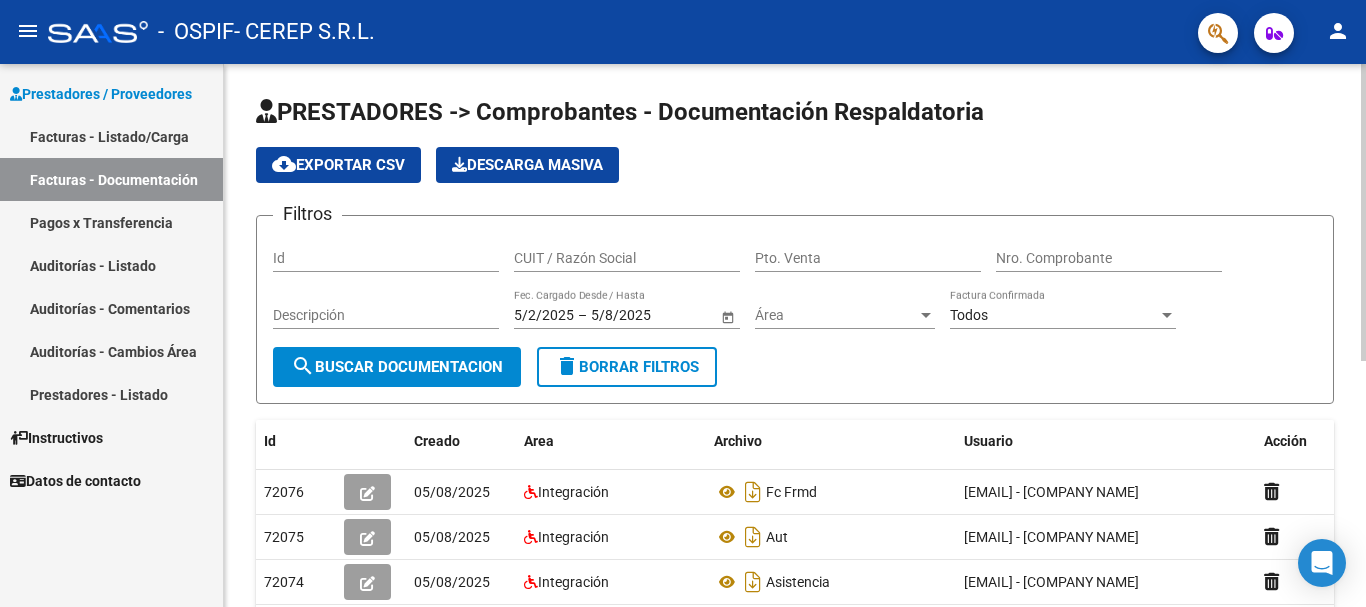 click on "cloud_download  Exportar CSV   Descarga Masiva" 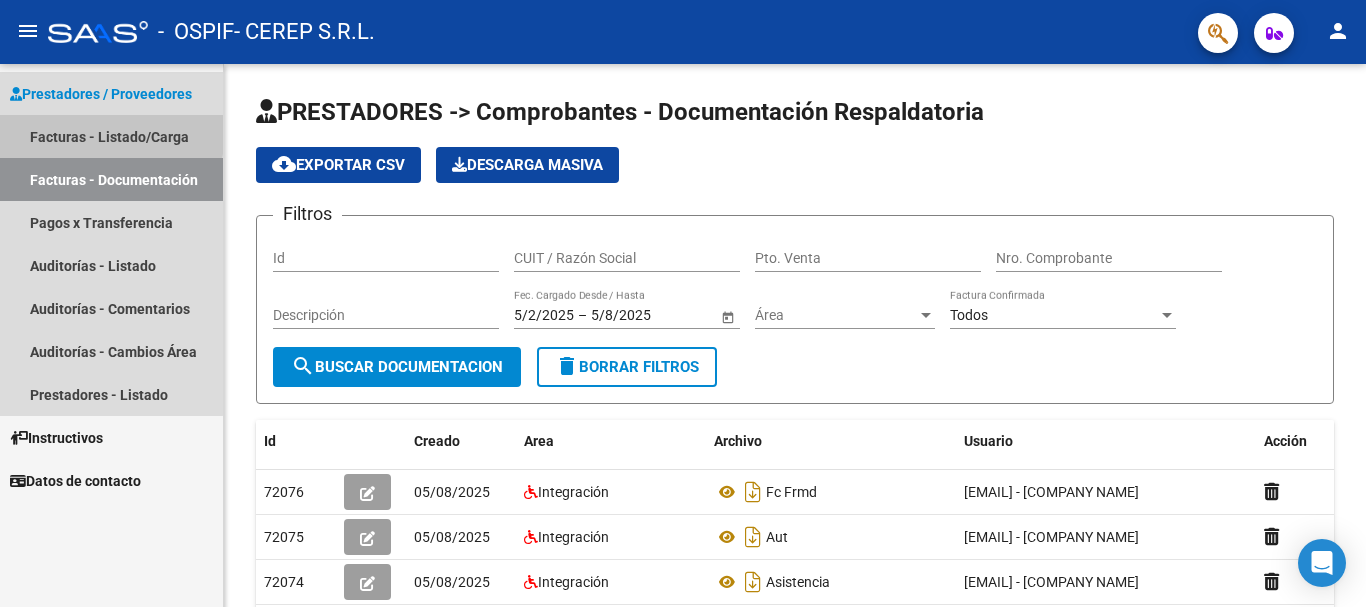 click on "Facturas - Listado/Carga" at bounding box center (111, 136) 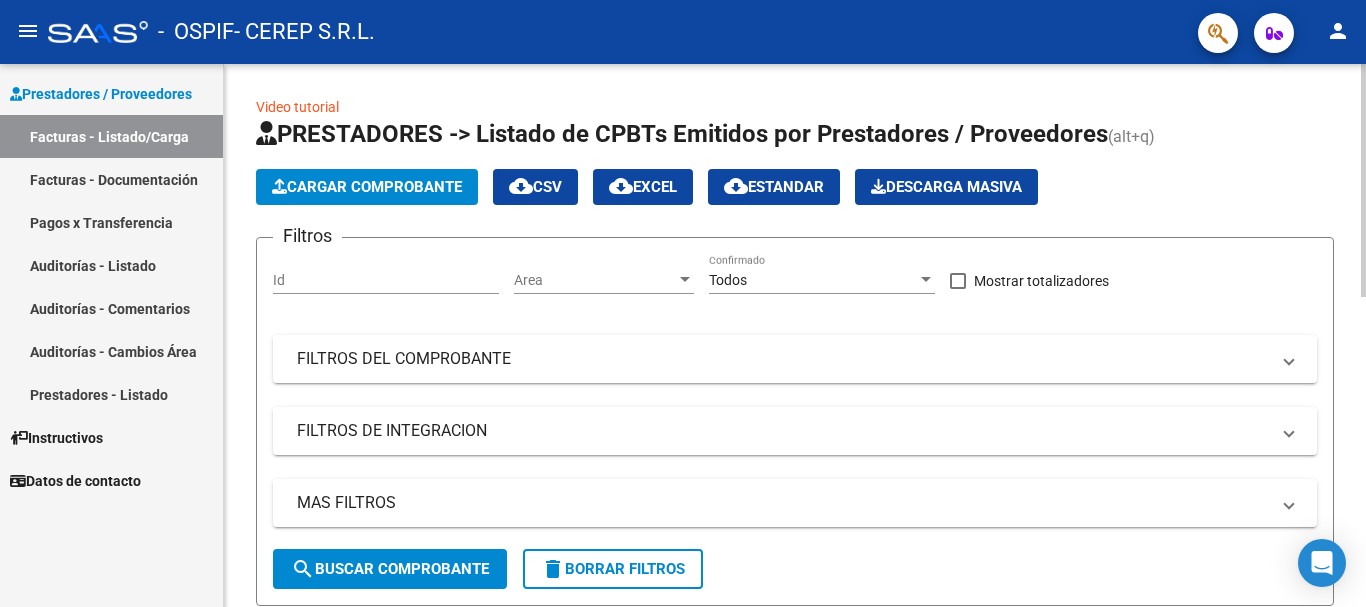 click on "Cargar Comprobante" 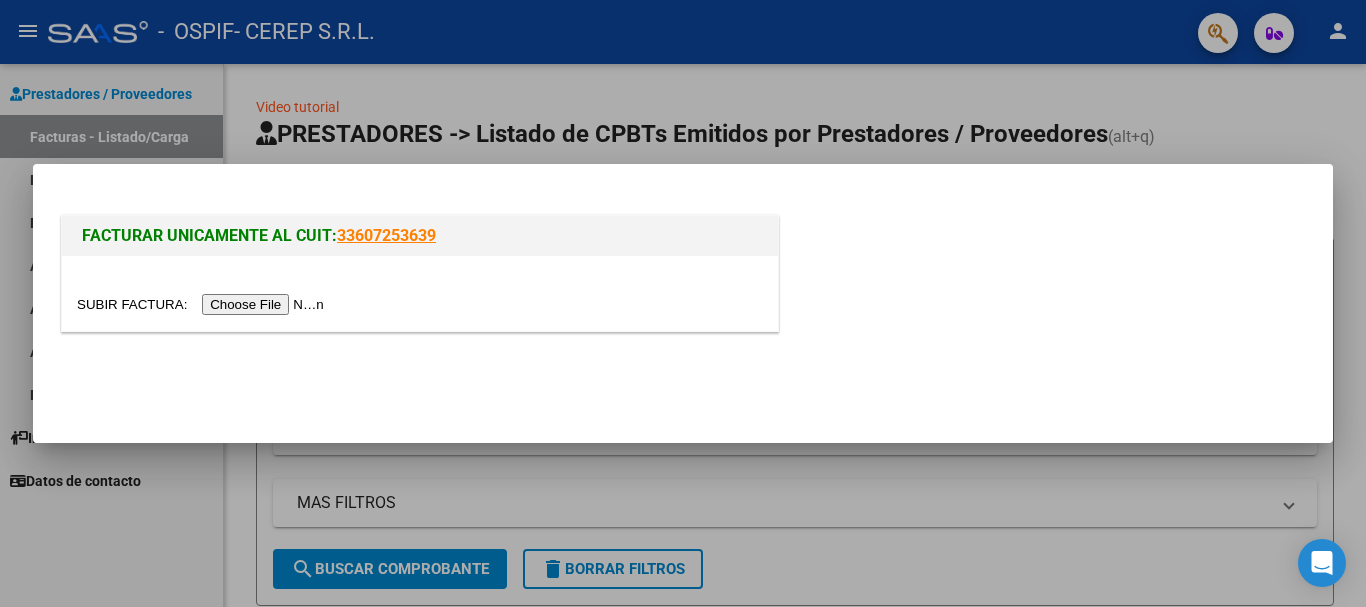 click at bounding box center (203, 304) 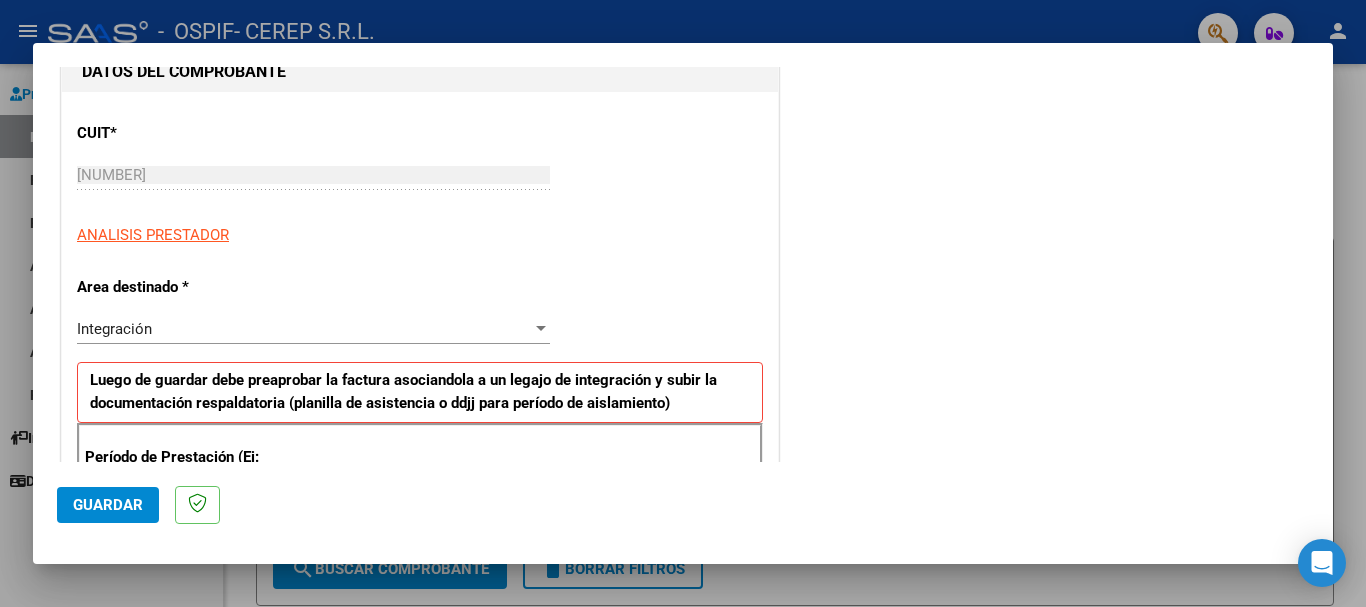scroll, scrollTop: 244, scrollLeft: 0, axis: vertical 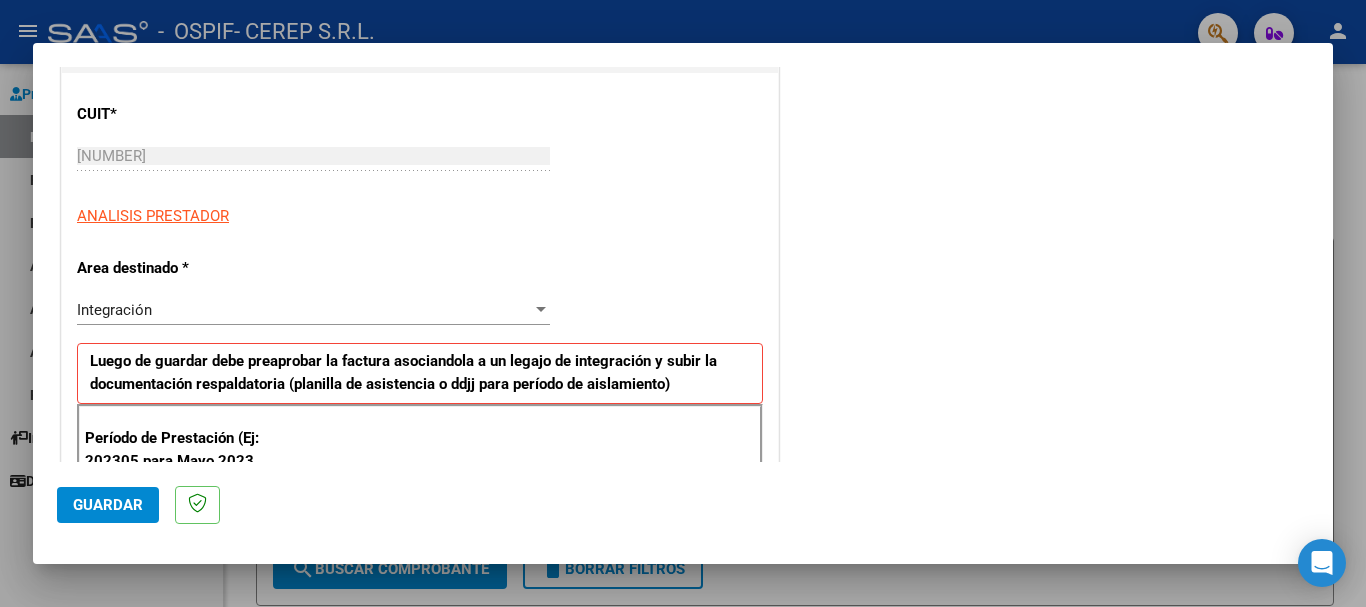 click on "Integración" at bounding box center (304, 310) 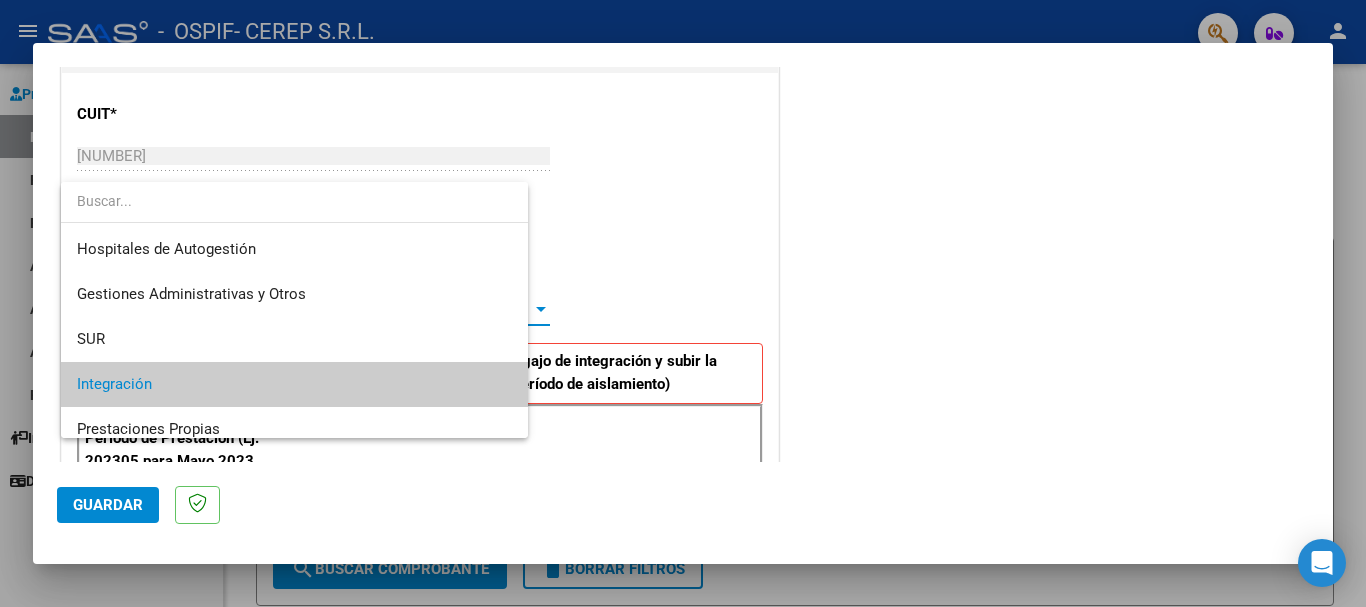 scroll, scrollTop: 75, scrollLeft: 0, axis: vertical 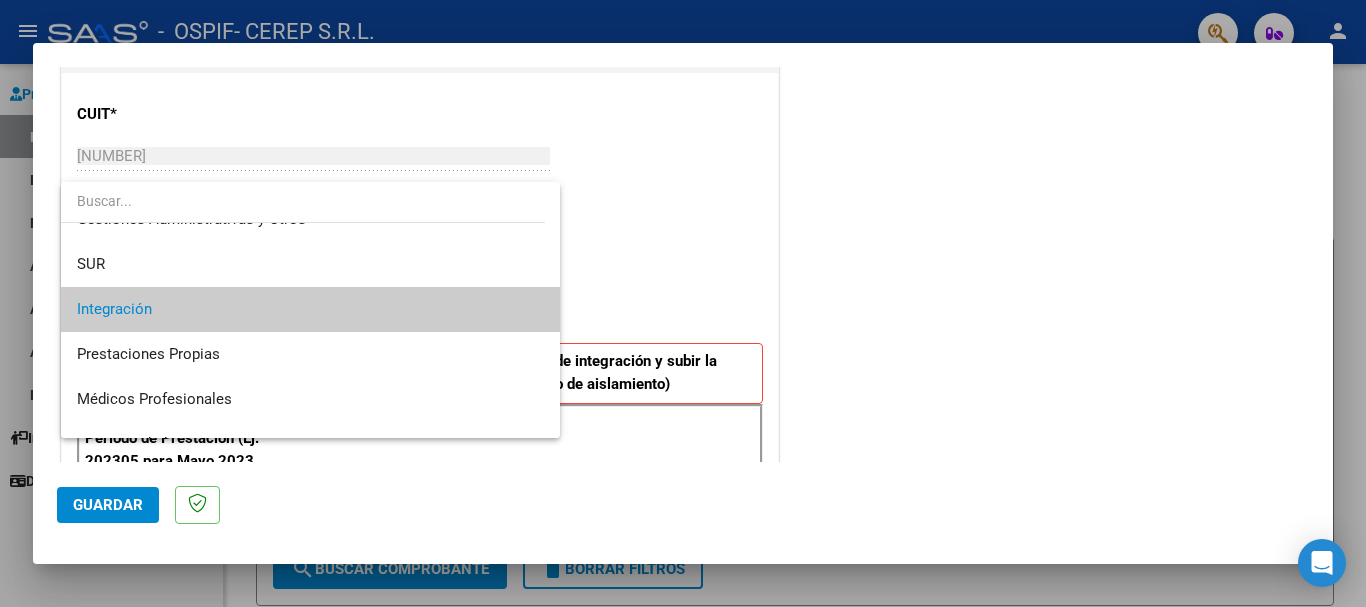 click at bounding box center [683, 303] 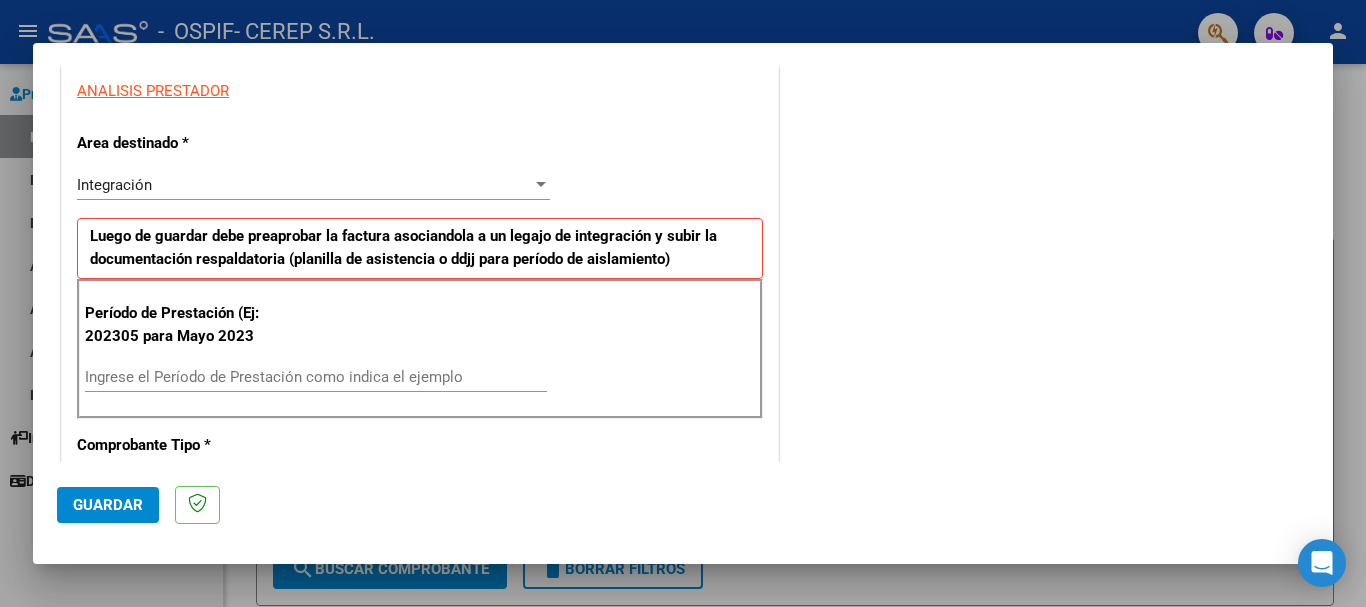 scroll, scrollTop: 374, scrollLeft: 0, axis: vertical 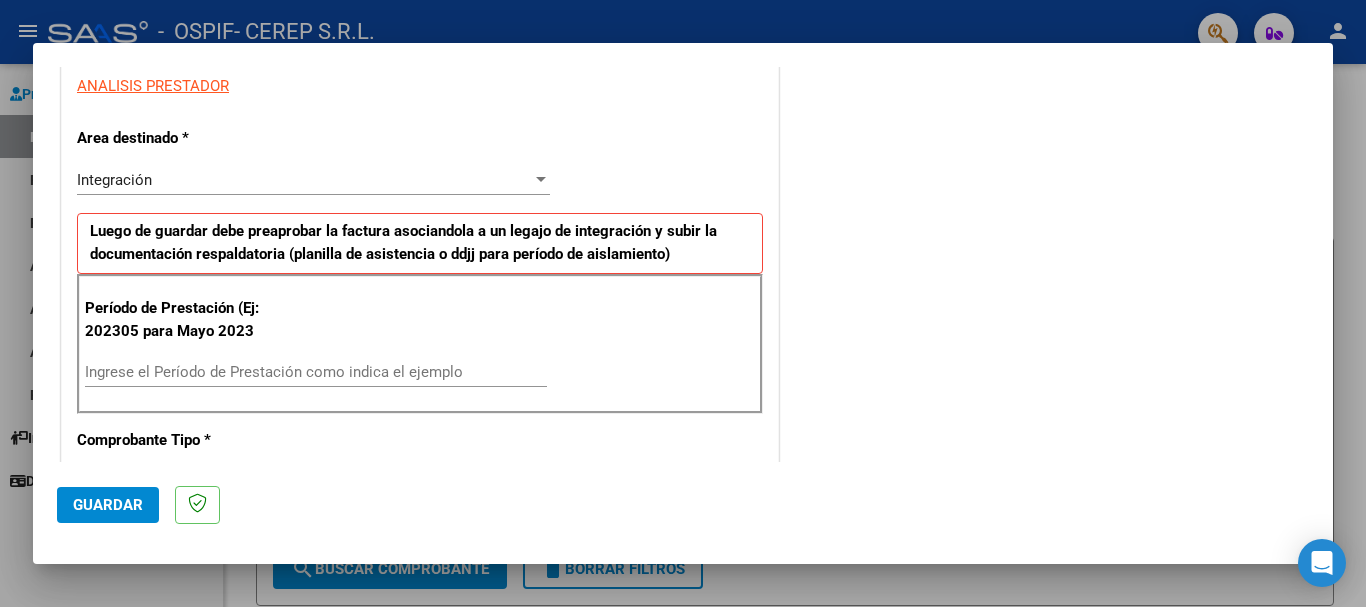 click on "Ingrese el Período de Prestación como indica el ejemplo" at bounding box center [316, 372] 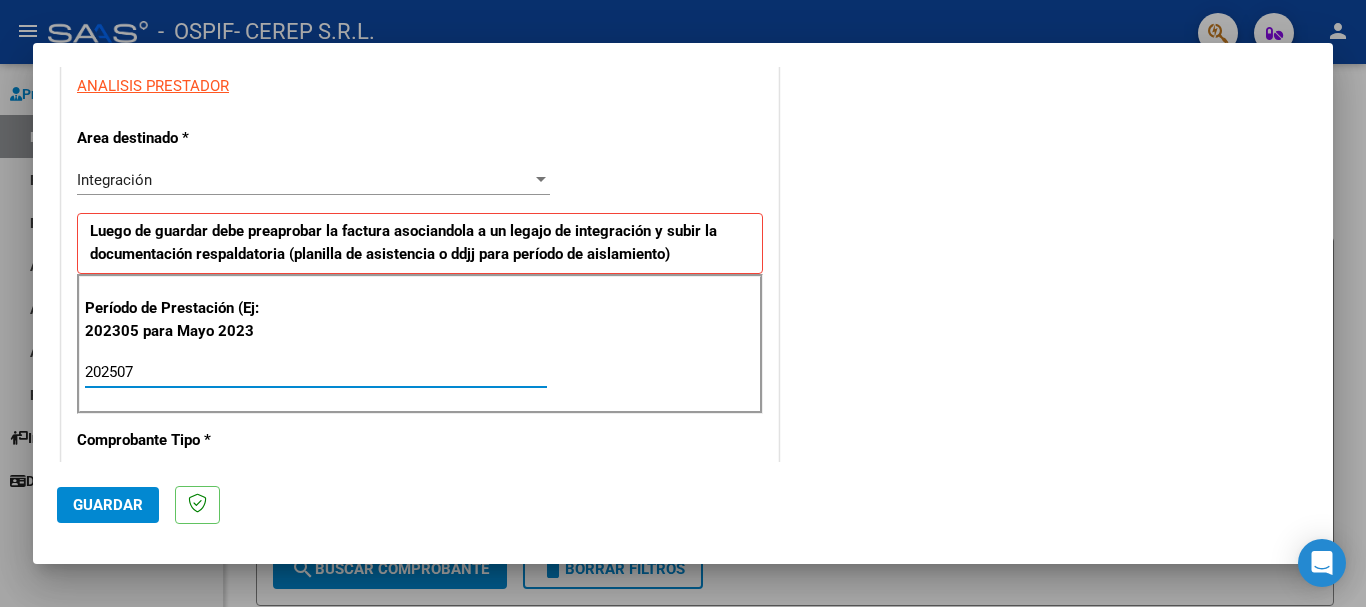 type on "202507" 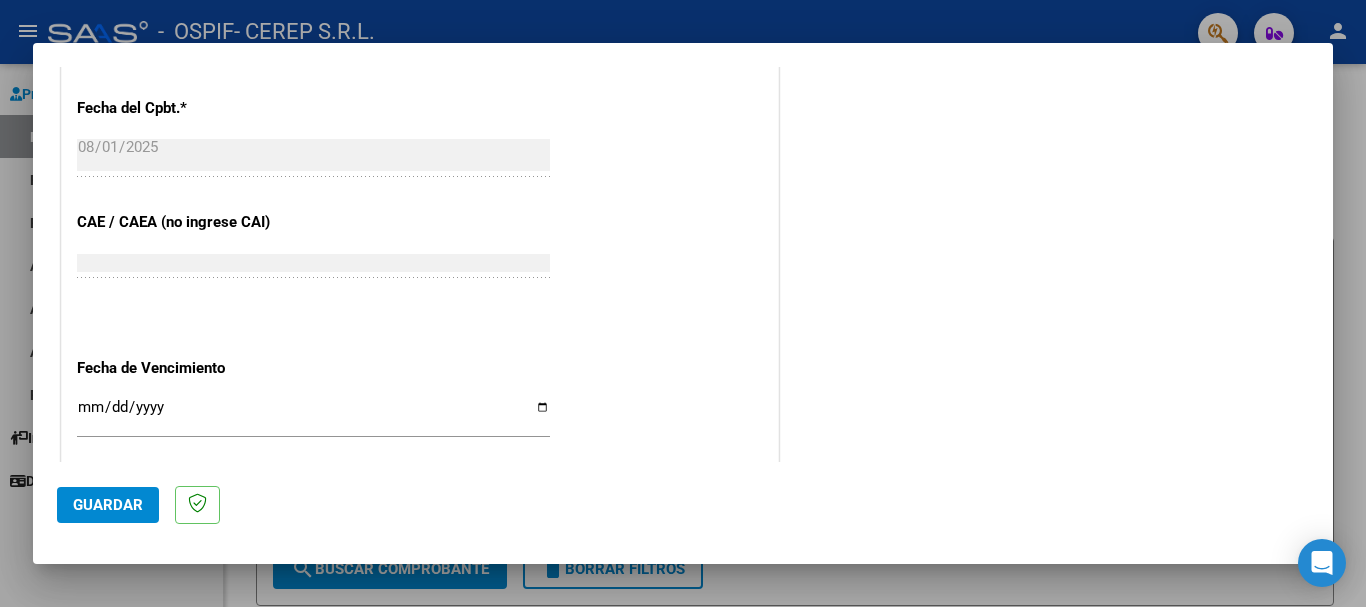 scroll, scrollTop: 1135, scrollLeft: 0, axis: vertical 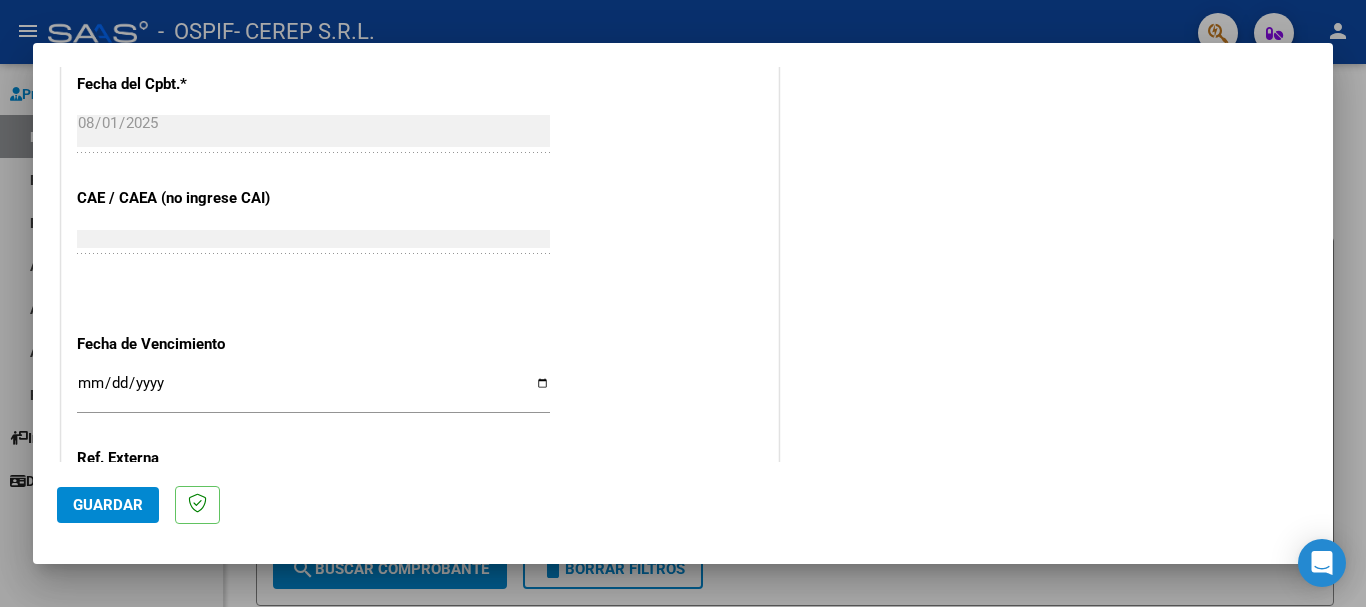 click on "Ingresar la fecha" at bounding box center [313, 391] 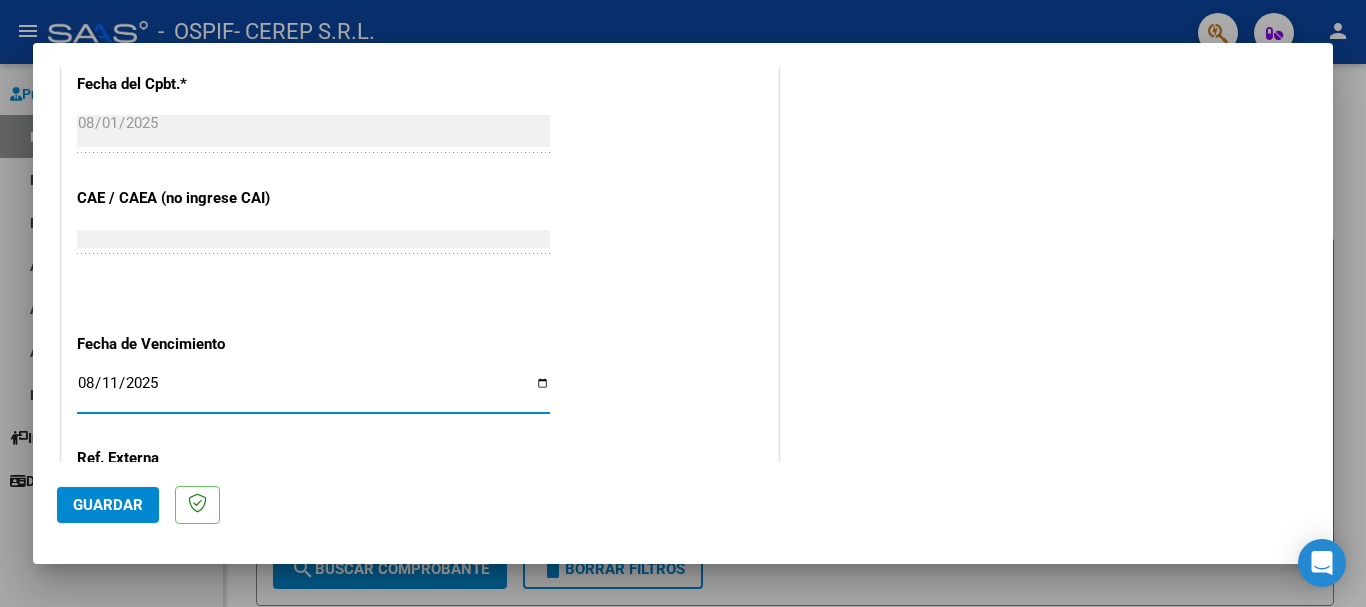 type on "2025-08-11" 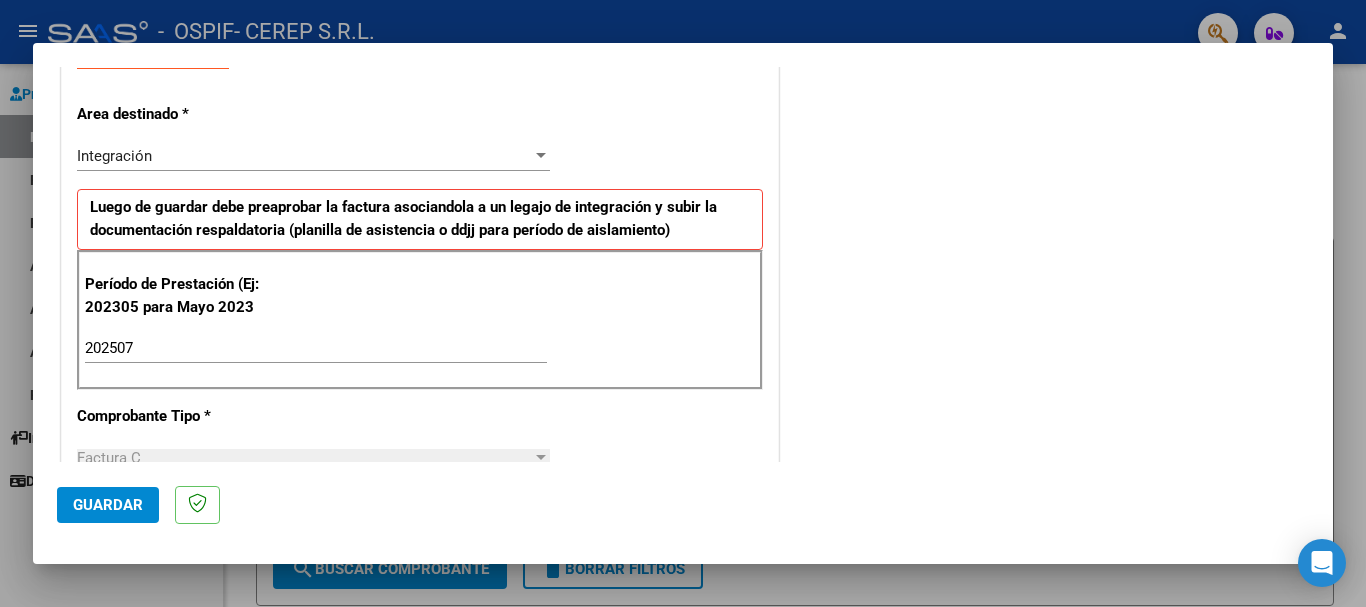 scroll, scrollTop: 0, scrollLeft: 0, axis: both 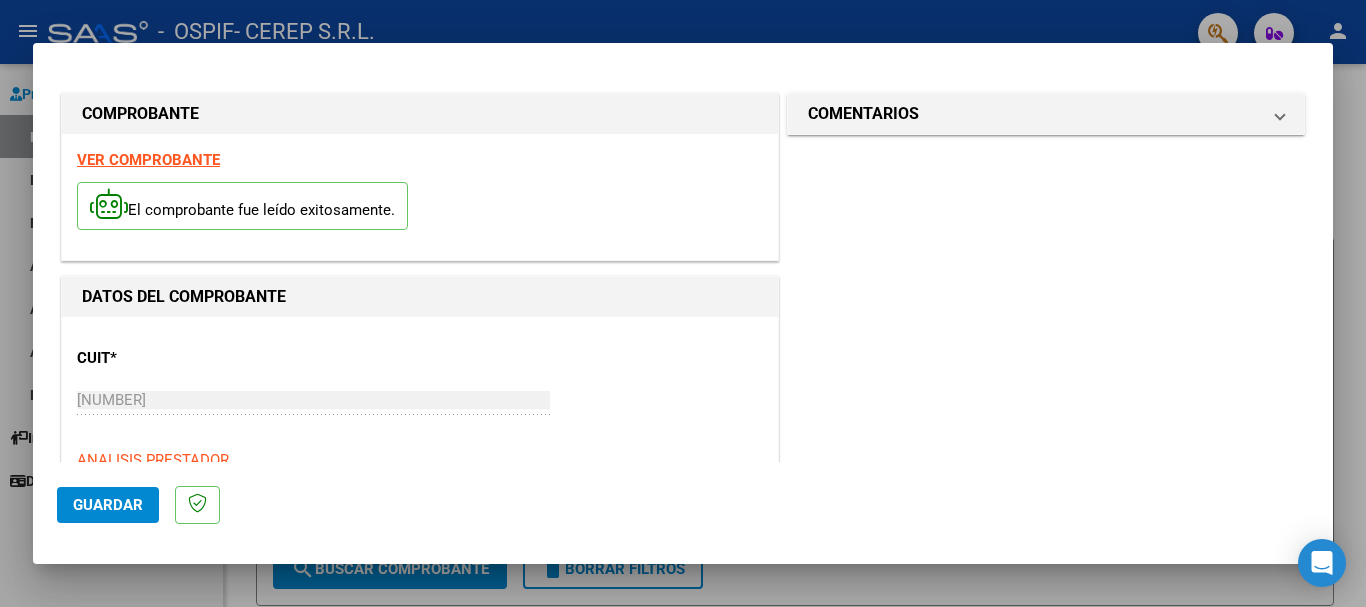 click on "Guardar" 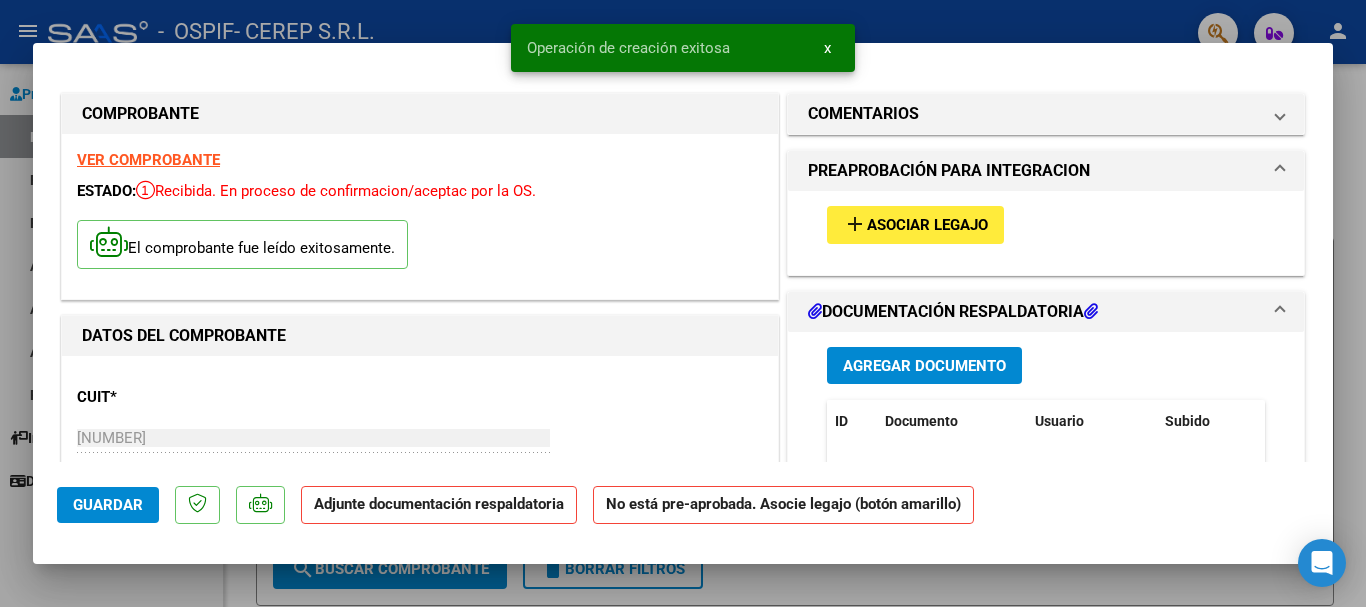 click on "Agregar Documento" at bounding box center [924, 365] 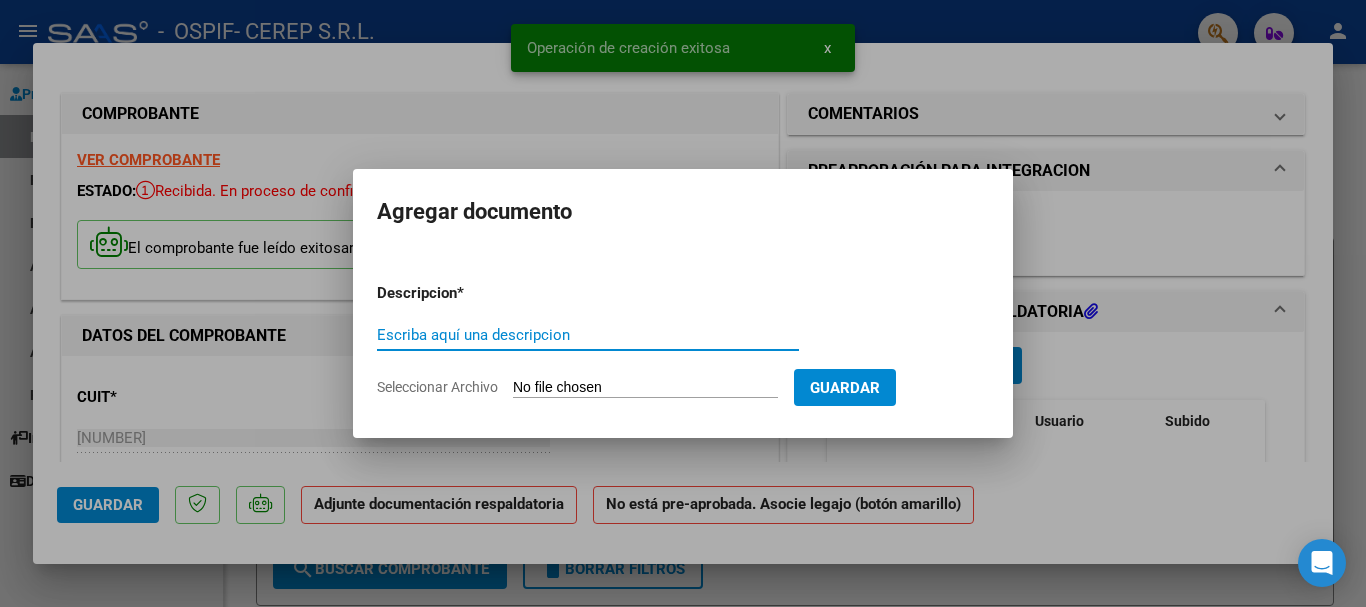 click on "Seleccionar Archivo" at bounding box center [645, 388] 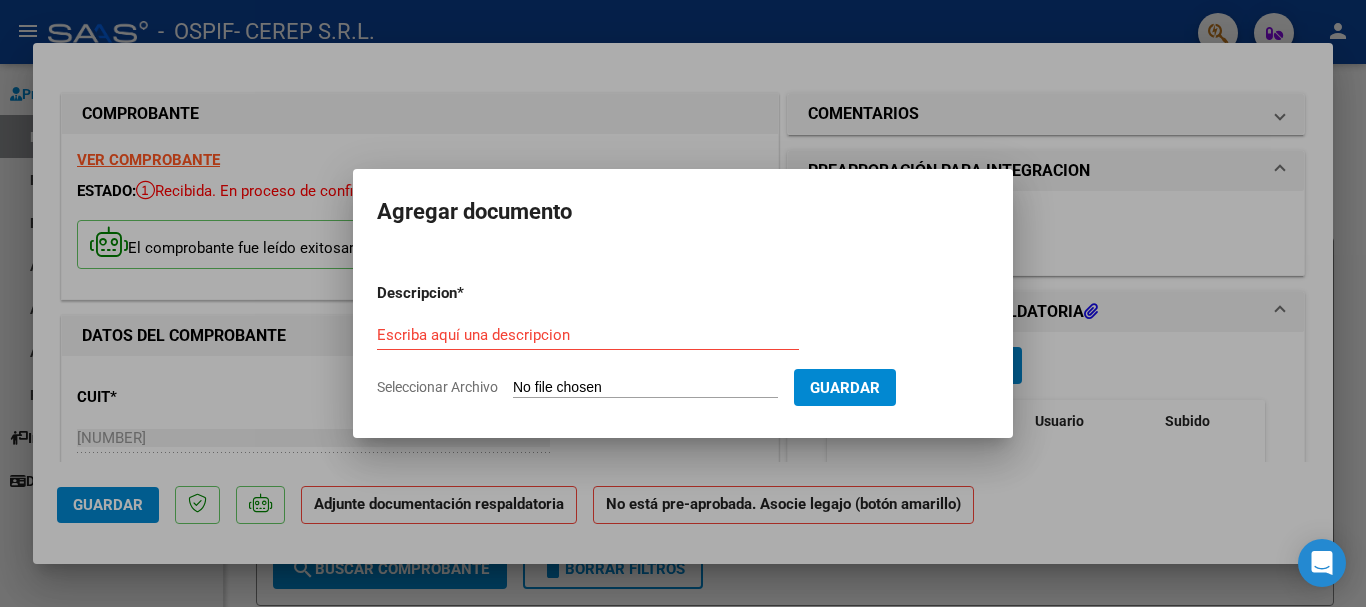 type on "C:\fakepath\[ABBREVIATION] toth [MONTH] [YEAR] .pdf" 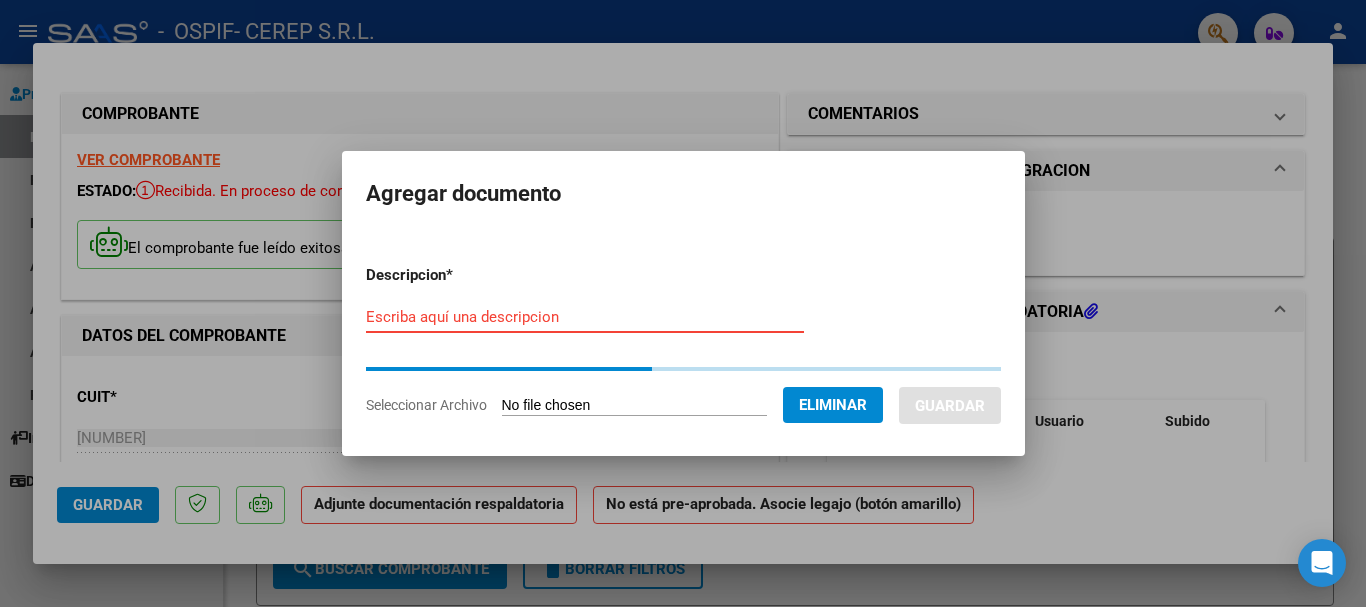 click on "Escriba aquí una descripcion" at bounding box center (585, 317) 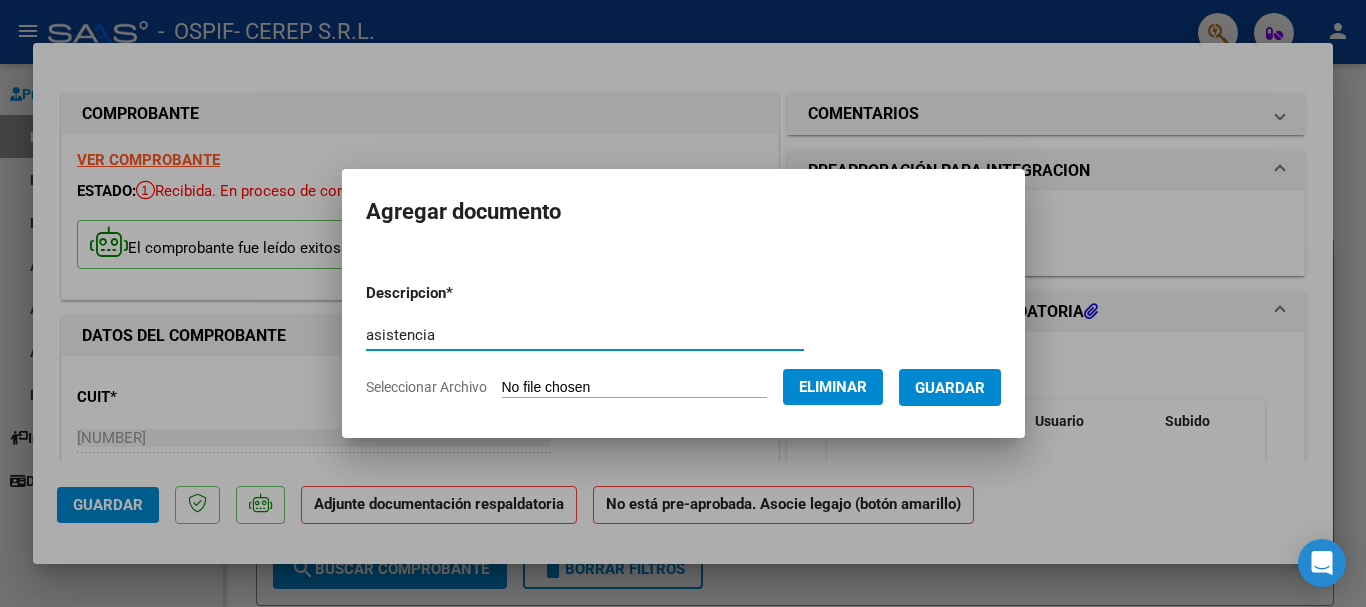 type on "asistencia" 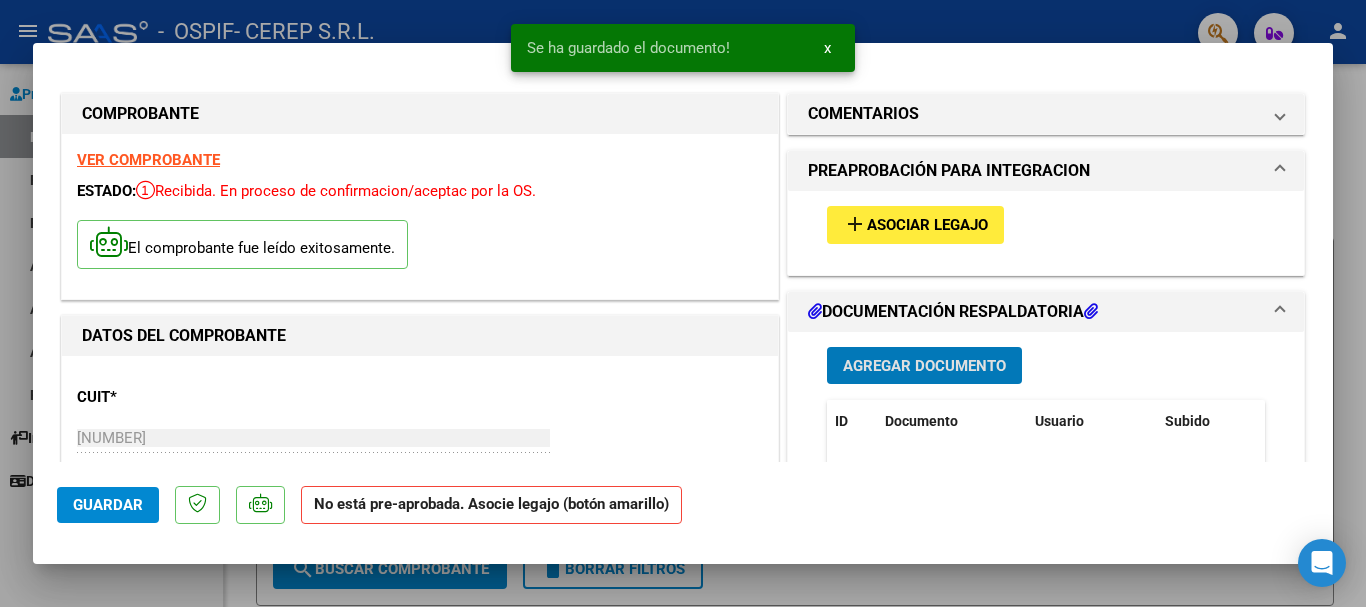 click on "Agregar Documento" at bounding box center [924, 365] 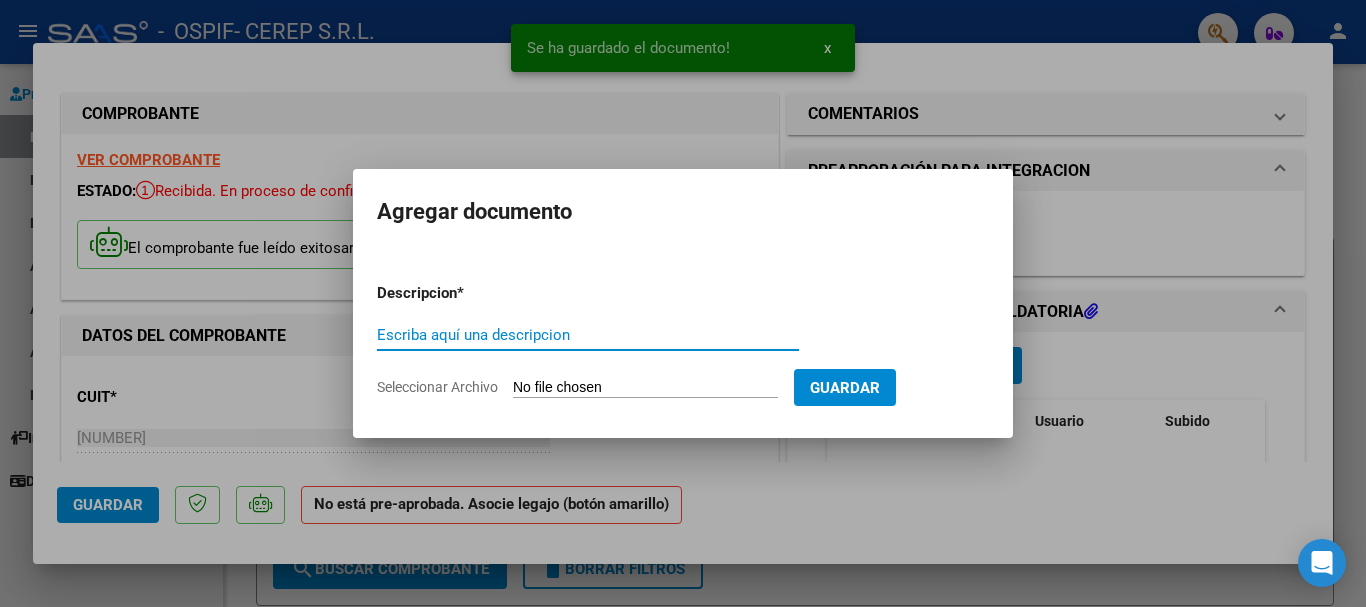 click on "Seleccionar Archivo" at bounding box center (645, 388) 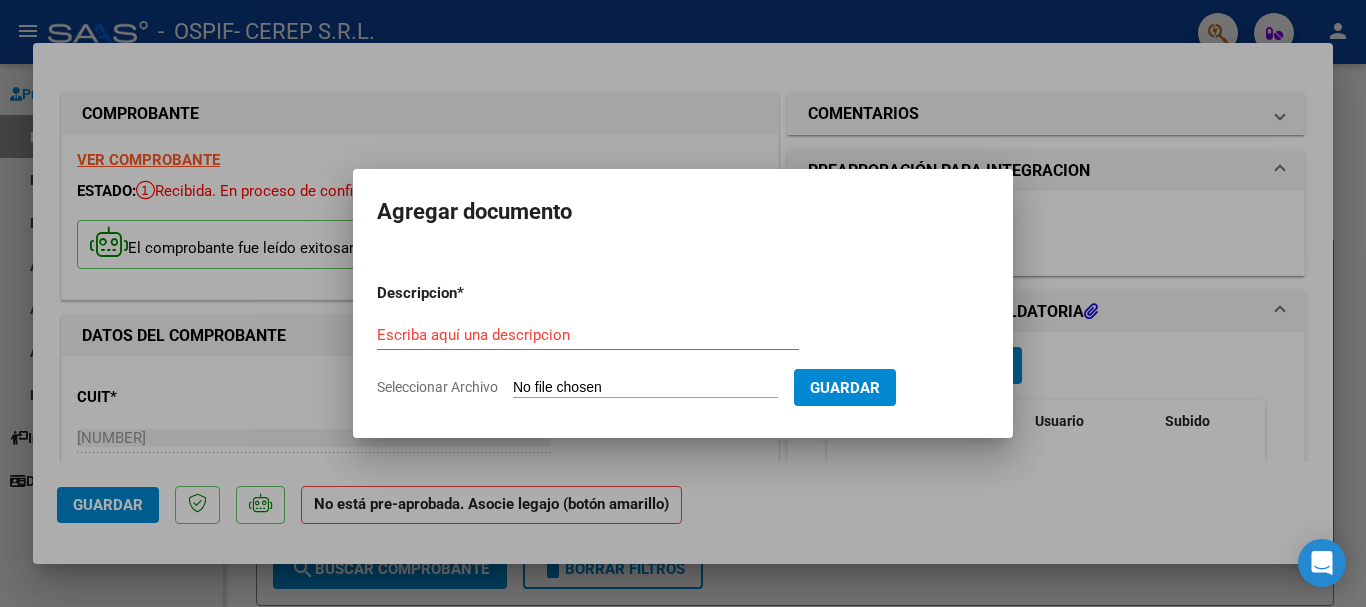 type on "C:\fakepath\[NAME] [YEAR] Toth .pdf" 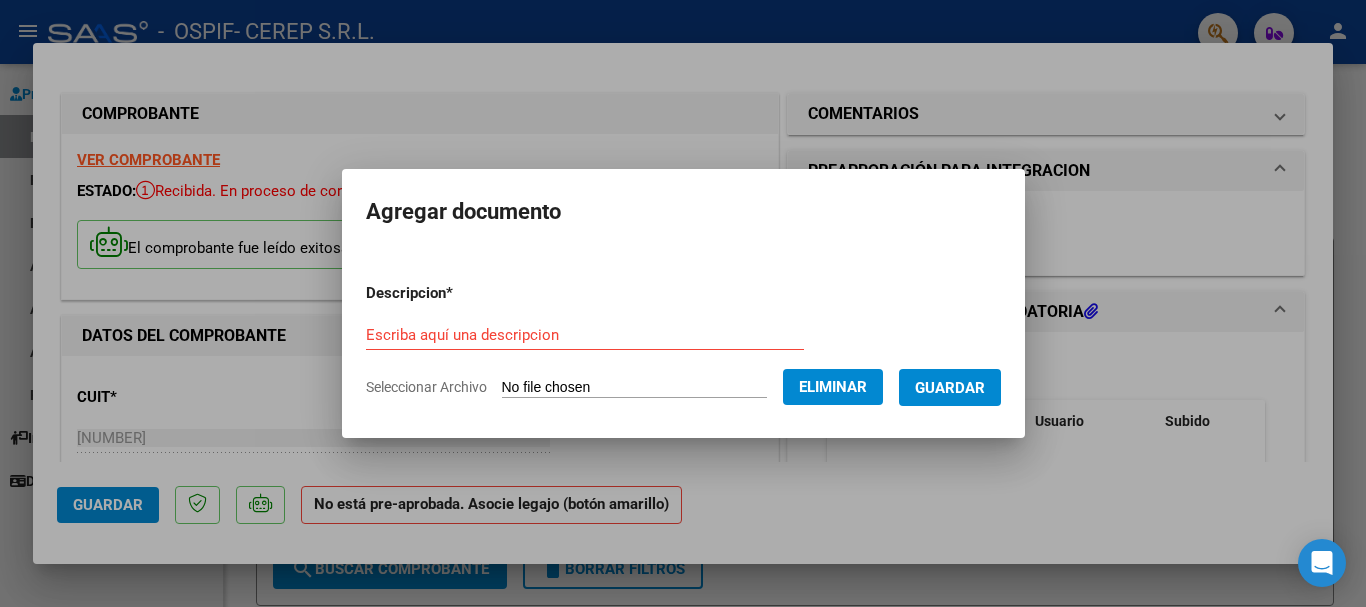 click on "Escriba aquí una descripcion" at bounding box center (585, 335) 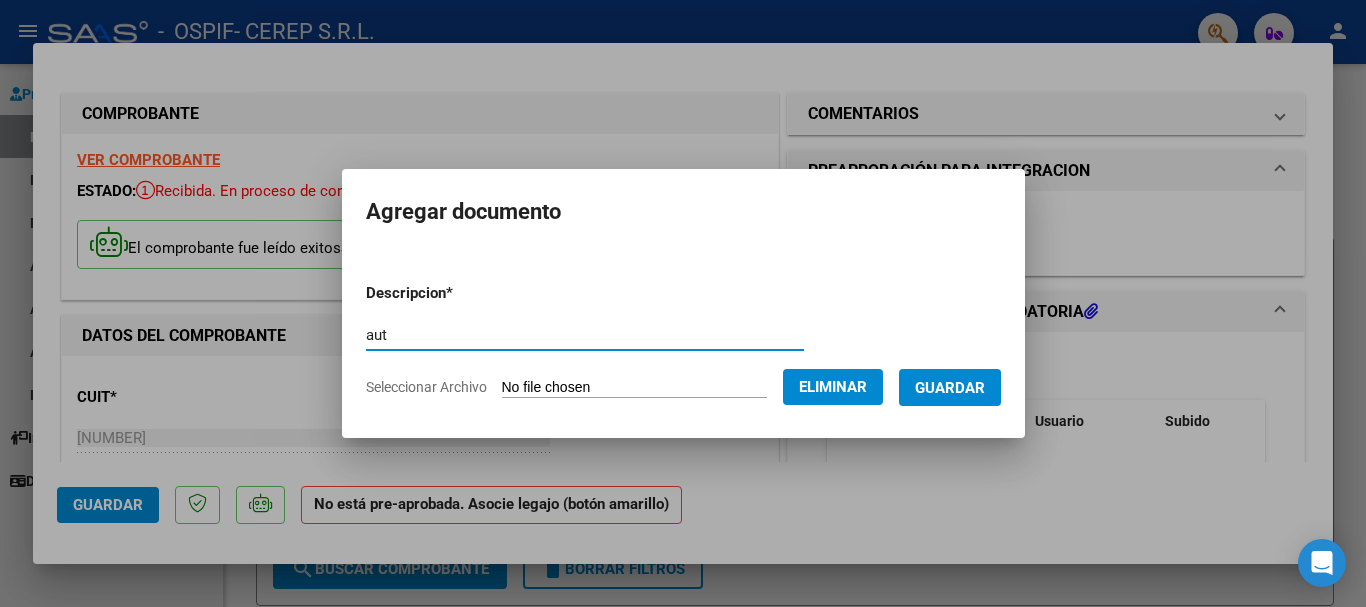 type on "aut" 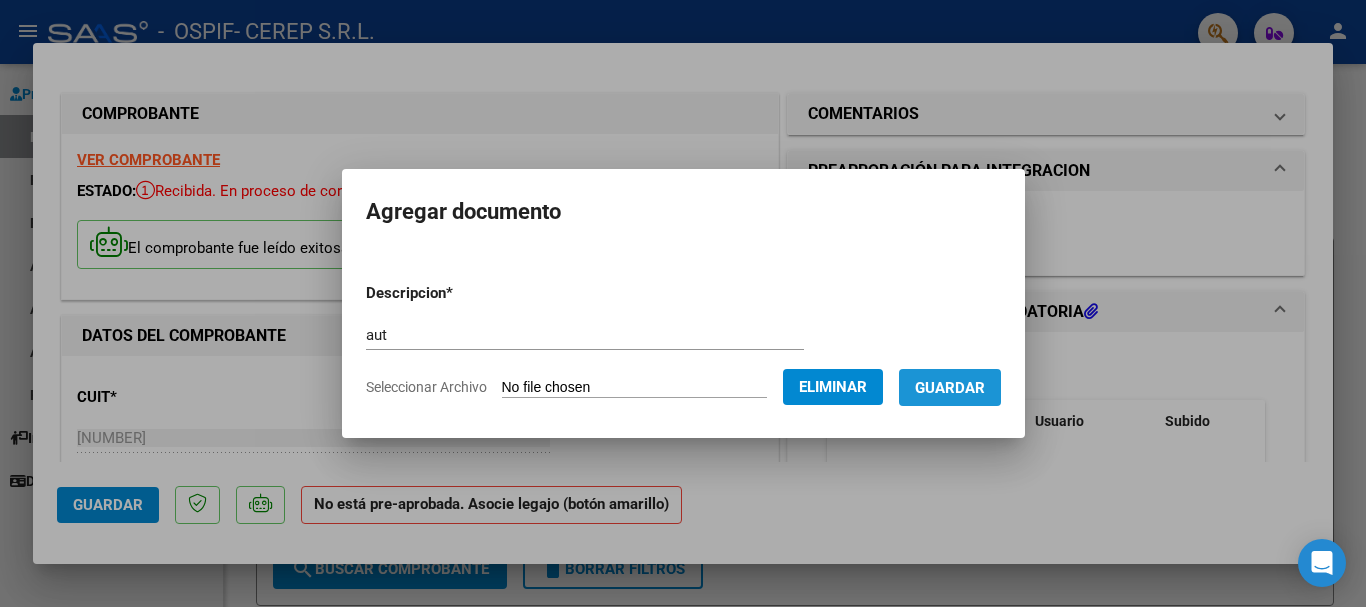 click on "Guardar" at bounding box center (950, 388) 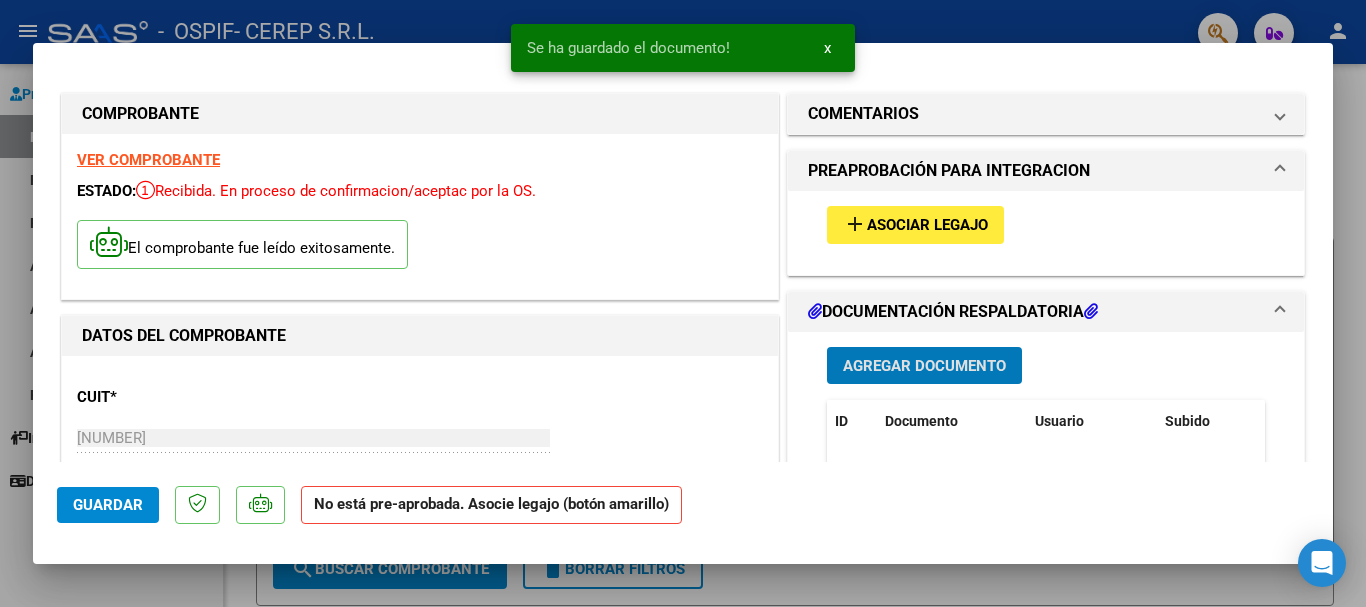 click on "Agregar Documento" at bounding box center [924, 366] 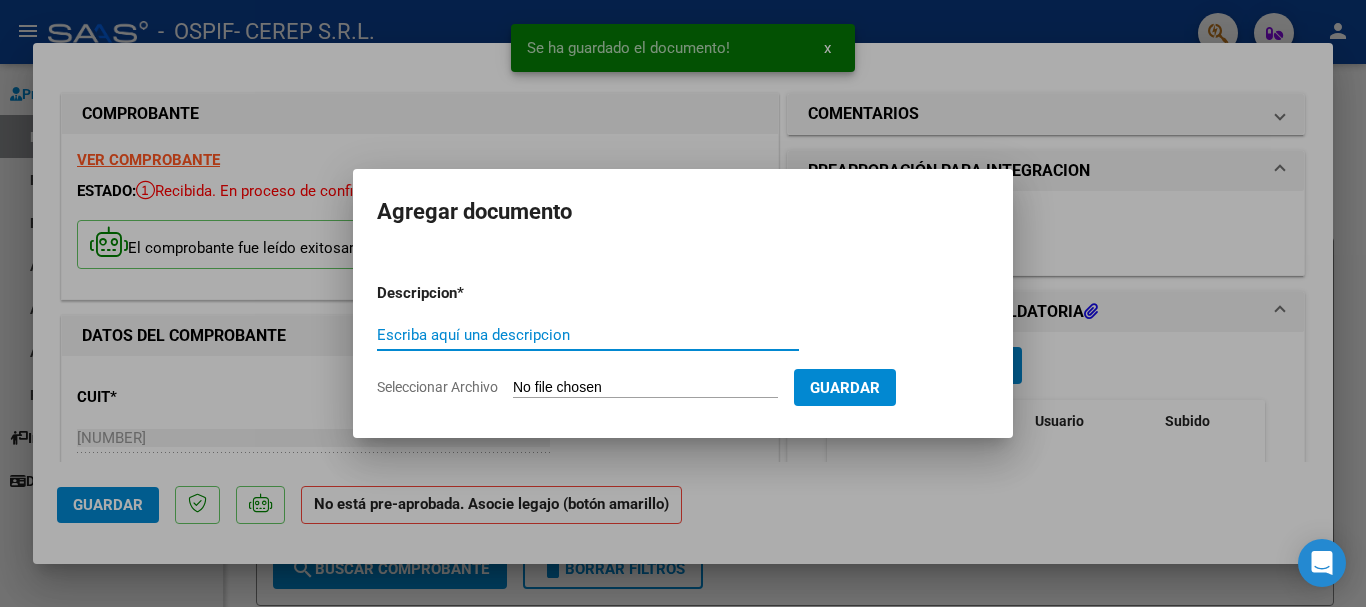 click on "Seleccionar Archivo" at bounding box center [645, 388] 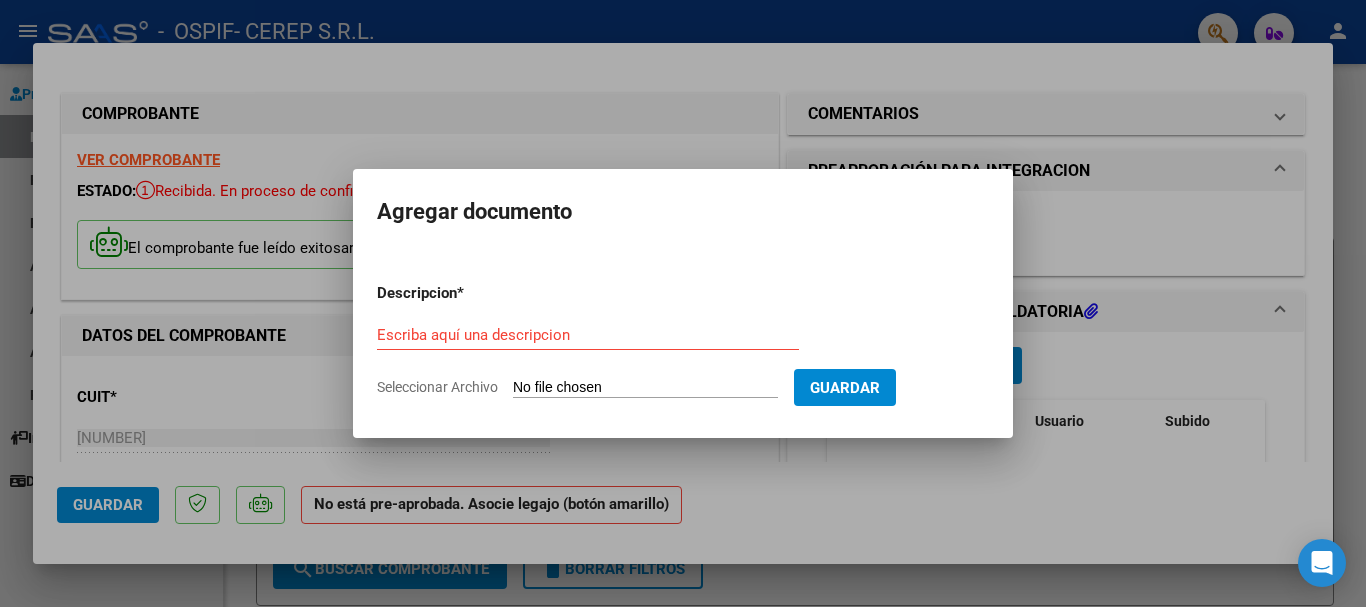 type on "C:\fakepath\[ABBREVIATION] [NUMBER] toth [MONTH][YEAR] .pdf" 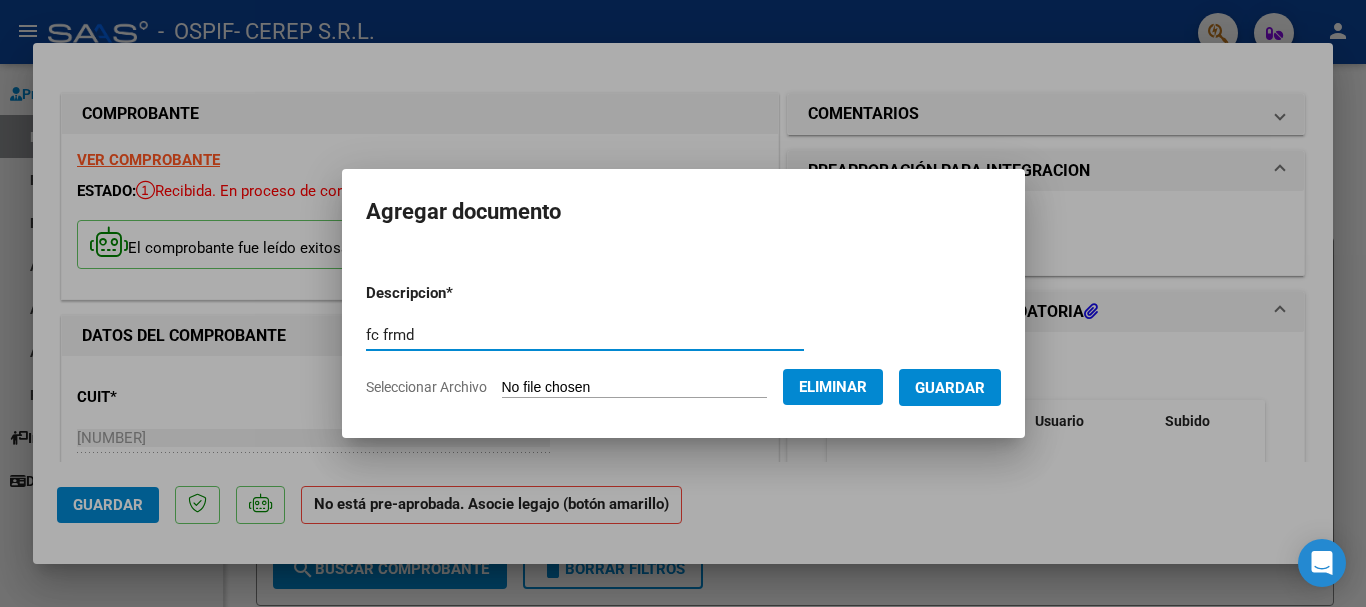 click on "fc frmd" at bounding box center (585, 335) 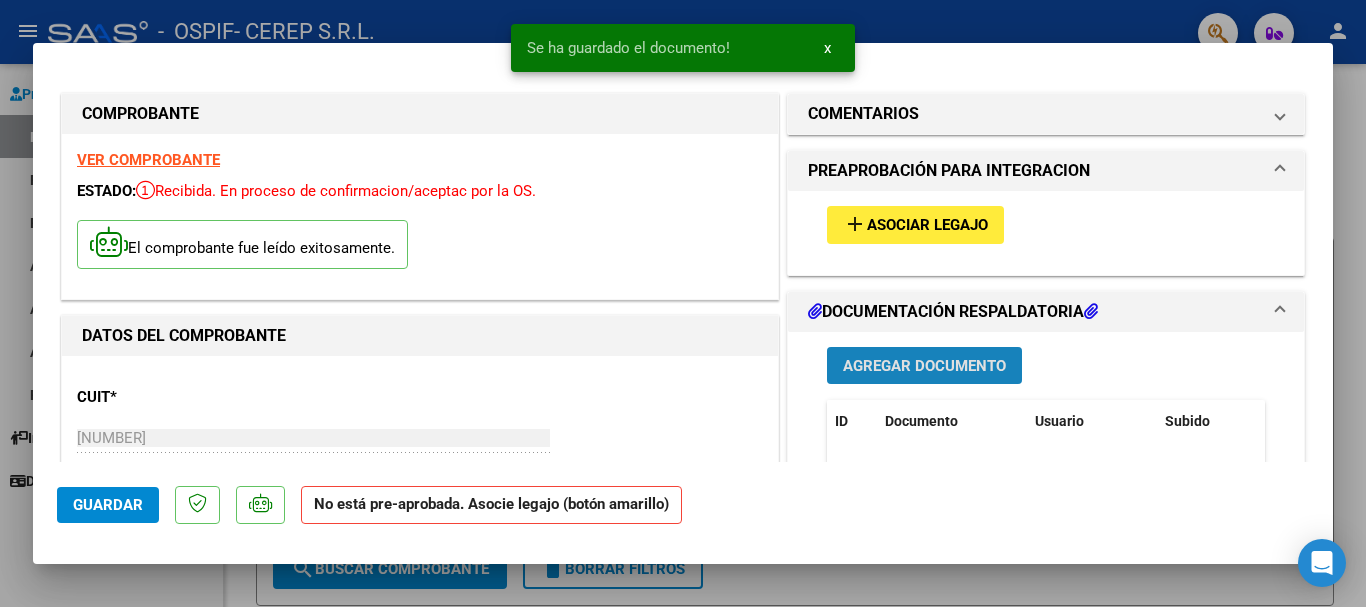 click on "Agregar Documento" at bounding box center (924, 366) 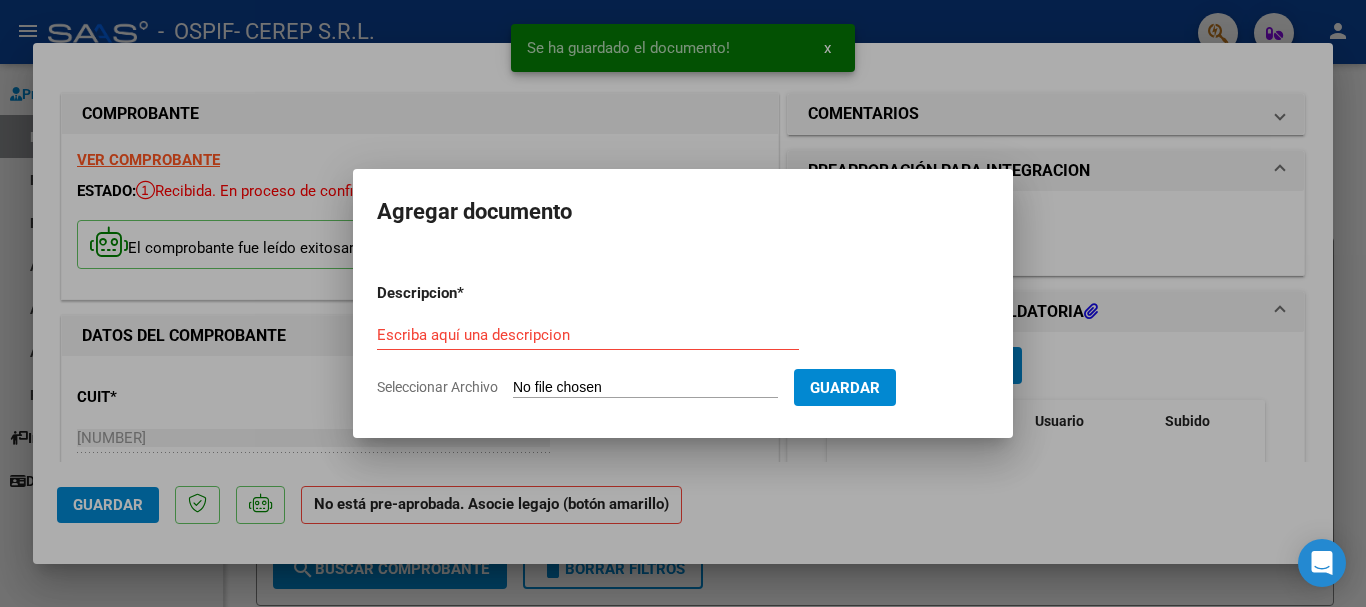 click on "Seleccionar Archivo" at bounding box center (645, 388) 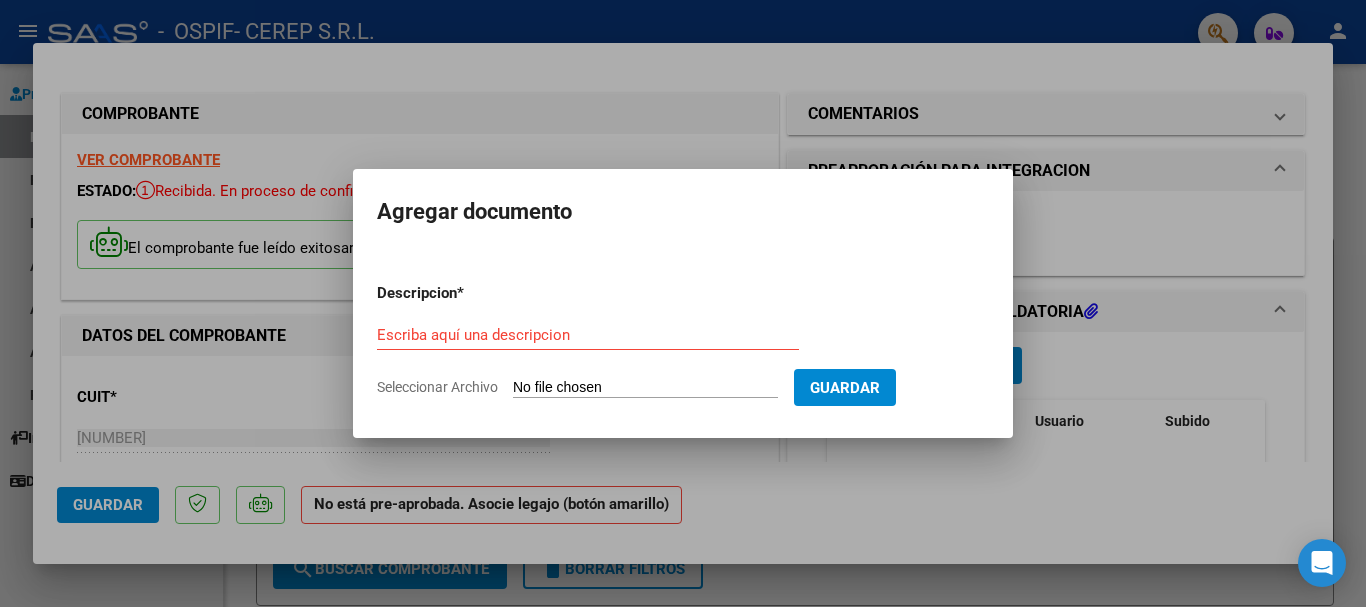 type on "C:\fakepath\[ABBREVIATION][NUMBER].pdf" 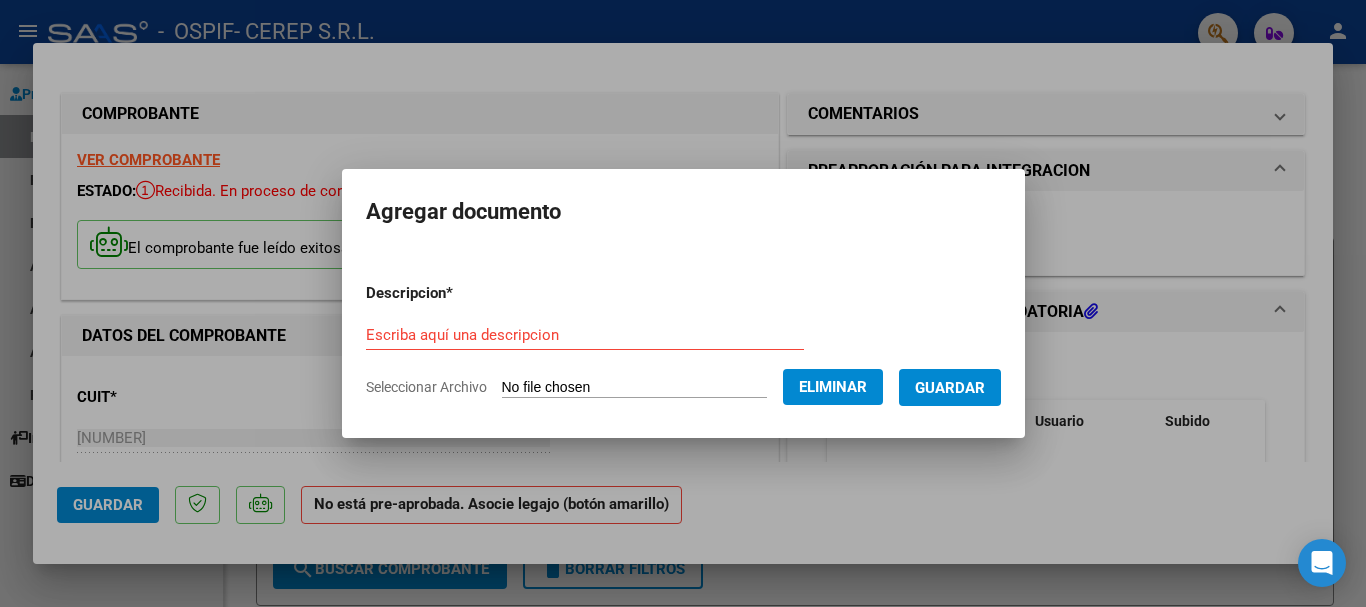click on "Escriba aquí una descripcion" at bounding box center (585, 335) 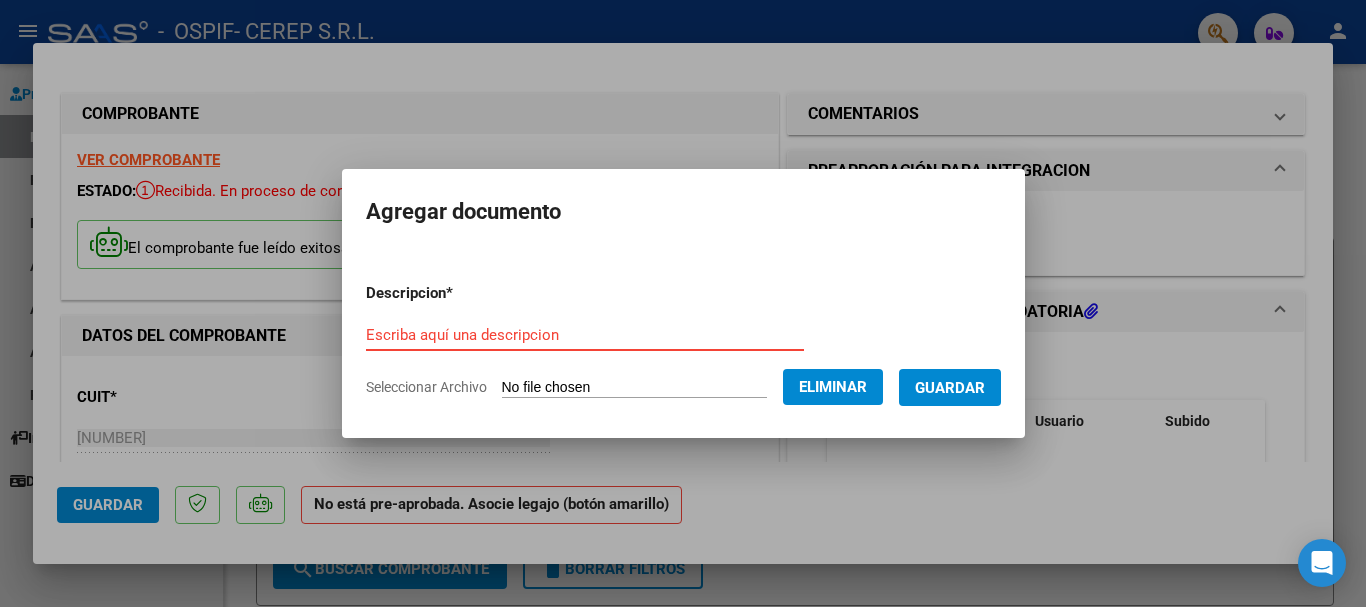click on "Eliminar" 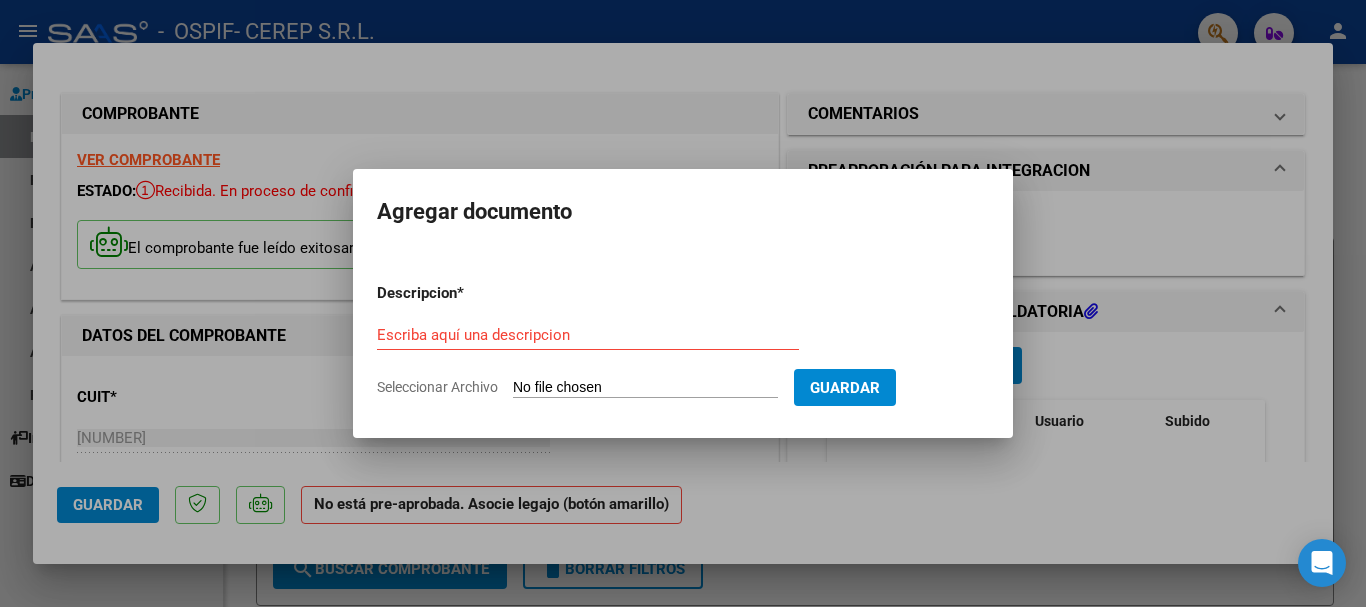 click on "Descripcion  *   Escriba aquí una descripcion  Seleccionar Archivo Guardar" at bounding box center (683, 340) 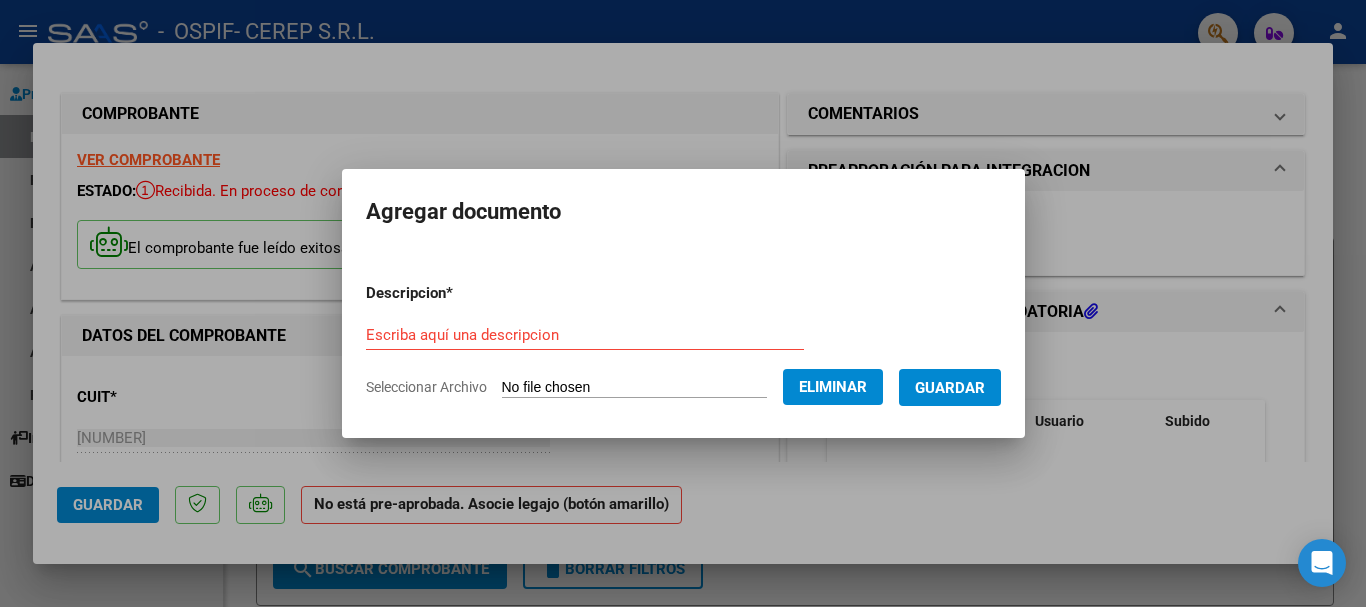 click on "Escriba aquí una descripcion" at bounding box center [585, 335] 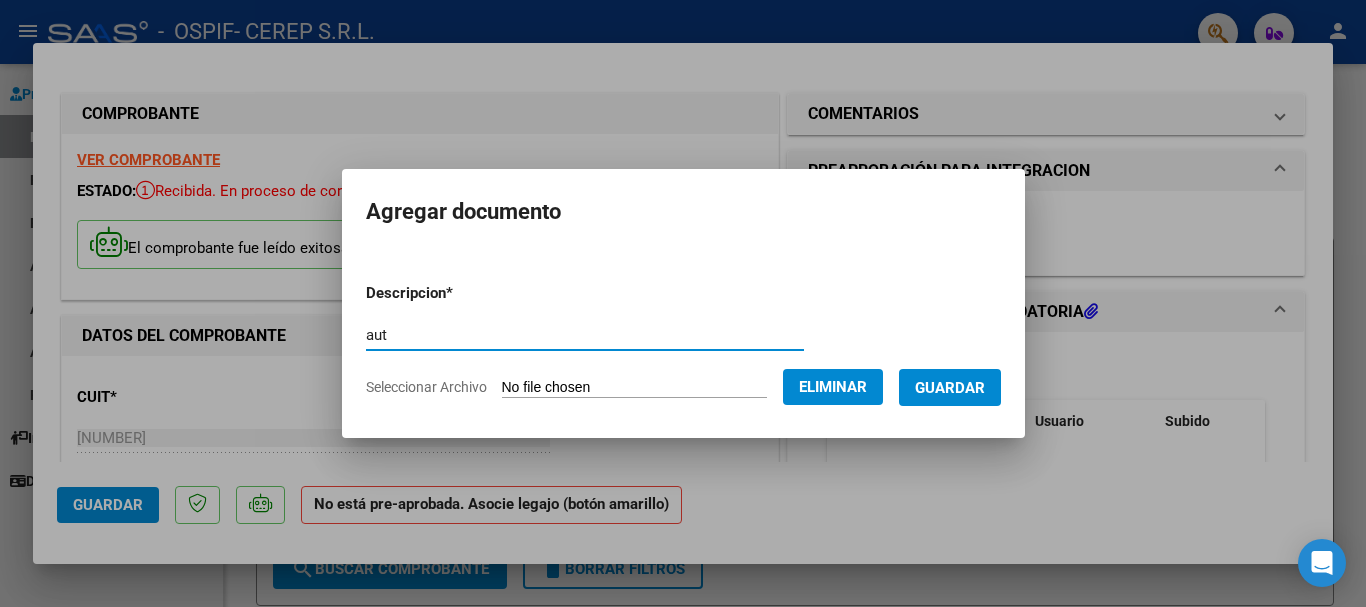 type on "aut" 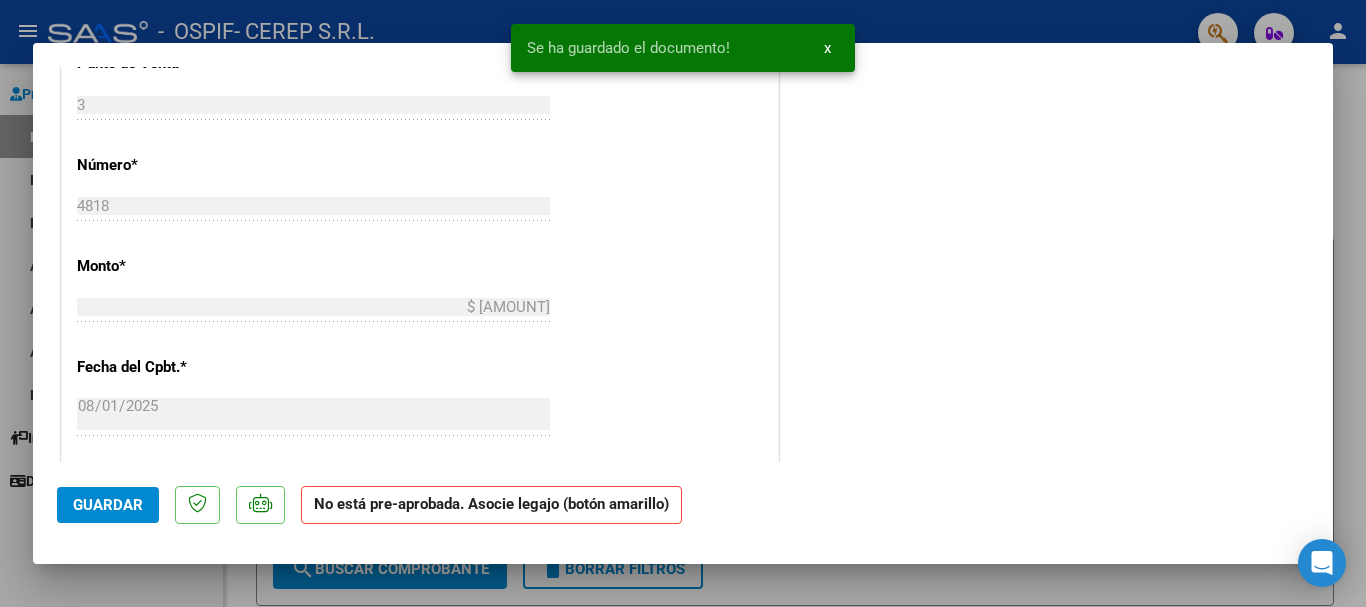 scroll, scrollTop: 0, scrollLeft: 0, axis: both 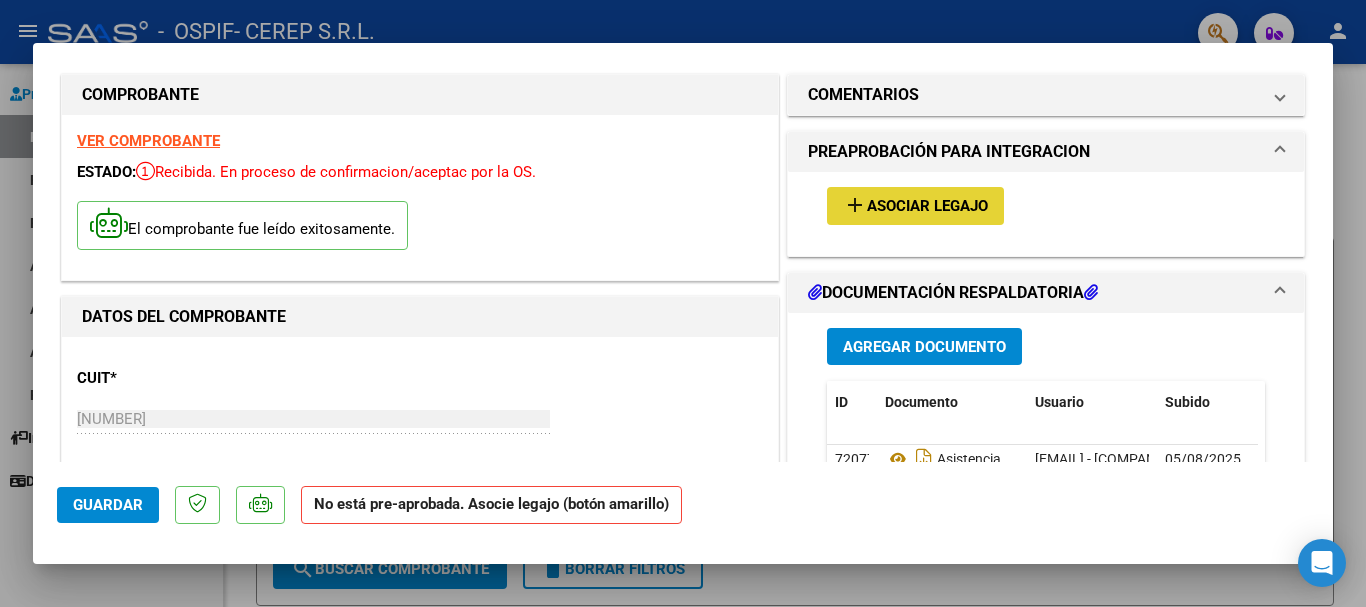 click on "Asociar Legajo" at bounding box center [927, 207] 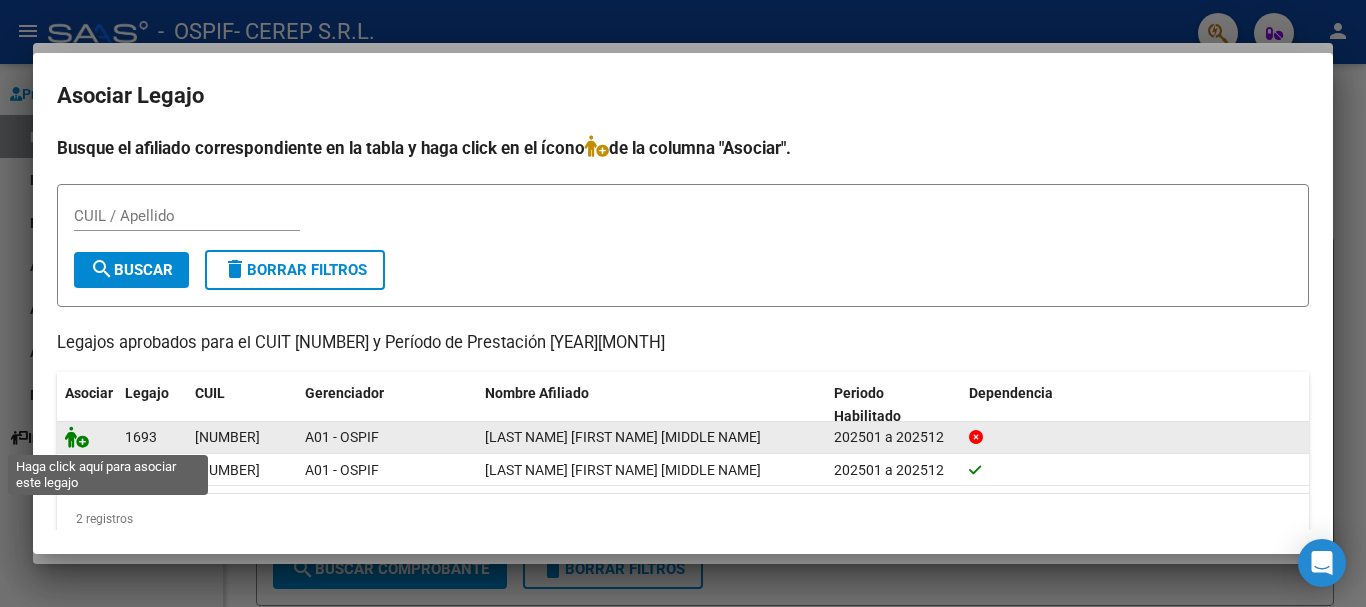 click 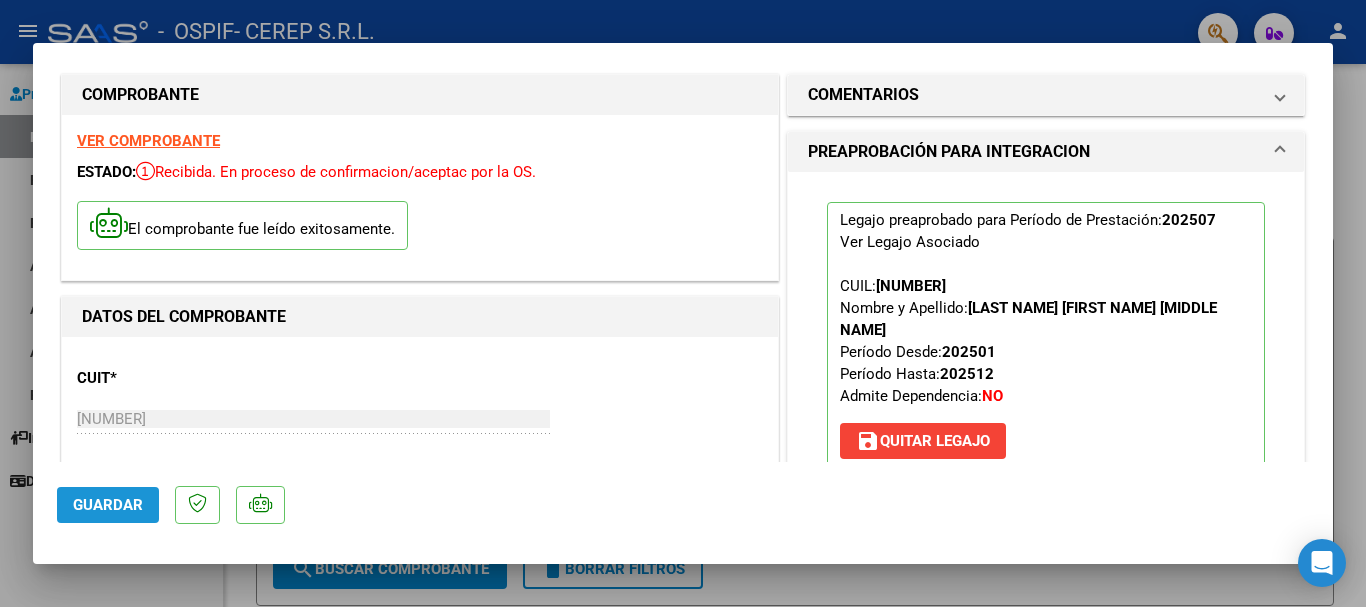 drag, startPoint x: 113, startPoint y: 507, endPoint x: 204, endPoint y: 527, distance: 93.17188 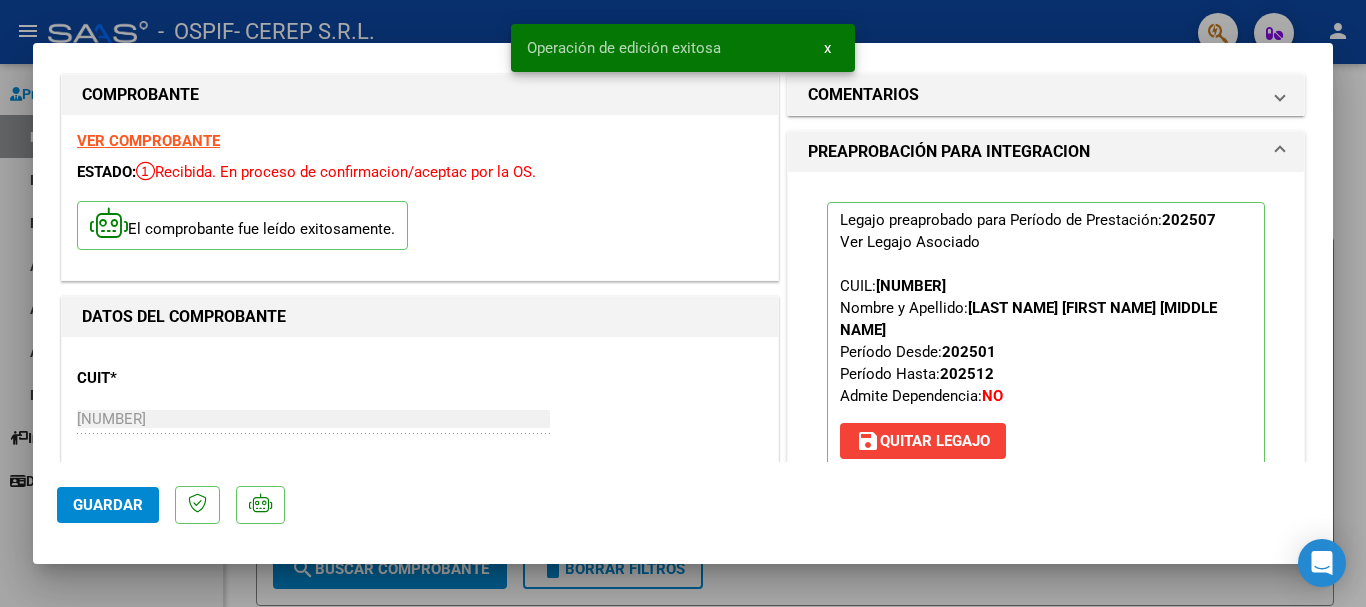 click at bounding box center [683, 303] 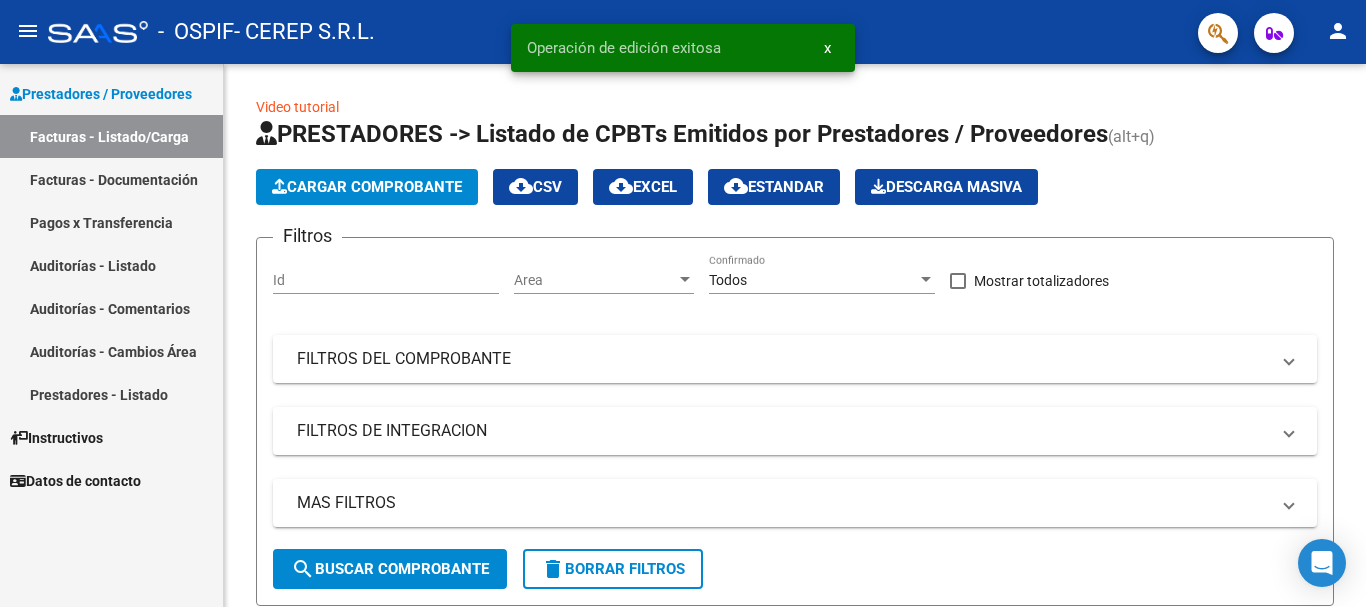 click on "Facturas - Documentación" at bounding box center [111, 179] 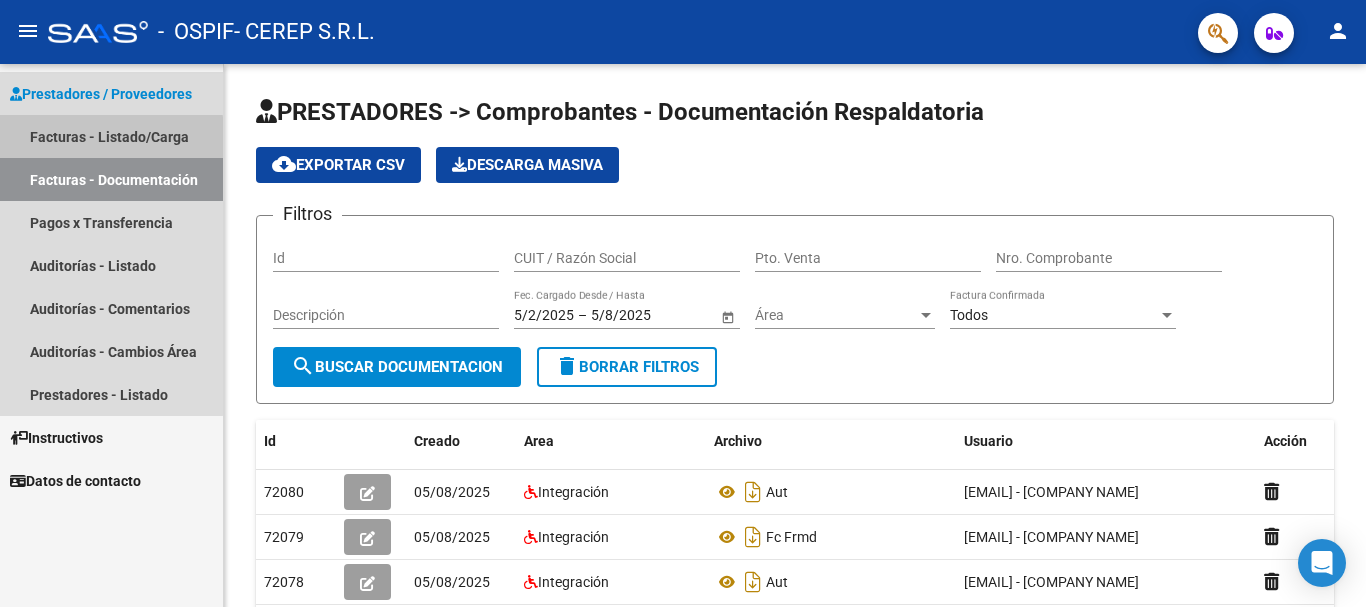 click on "Facturas - Listado/Carga" at bounding box center [111, 136] 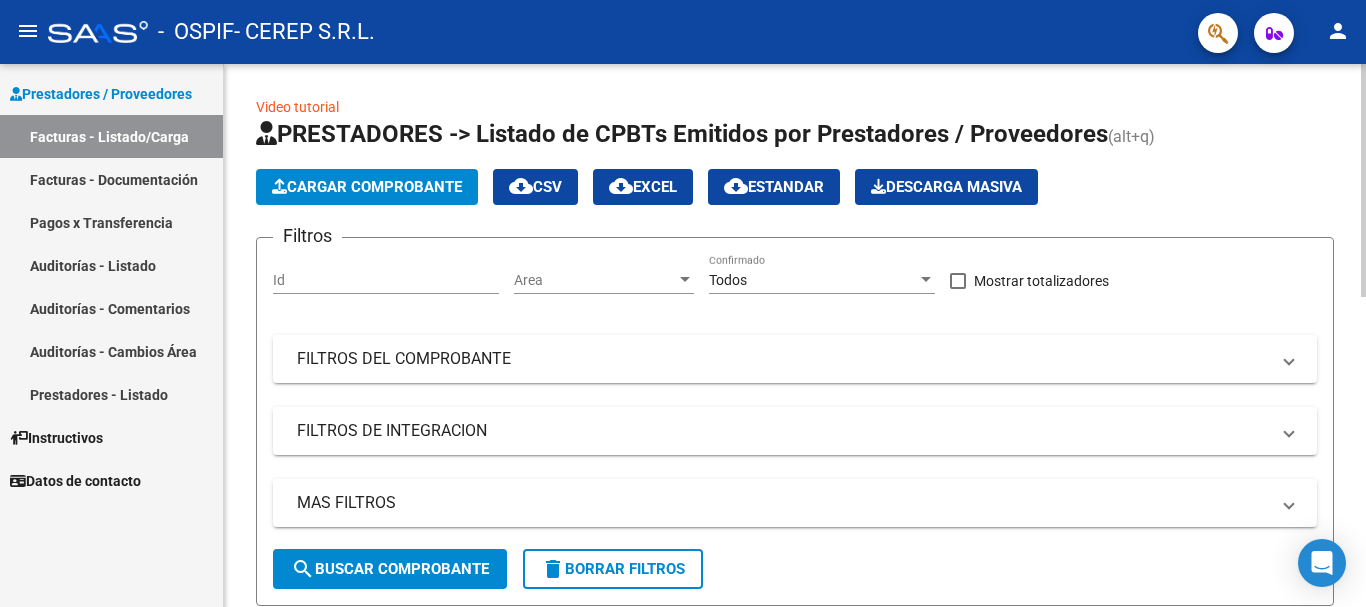 scroll, scrollTop: 433, scrollLeft: 0, axis: vertical 